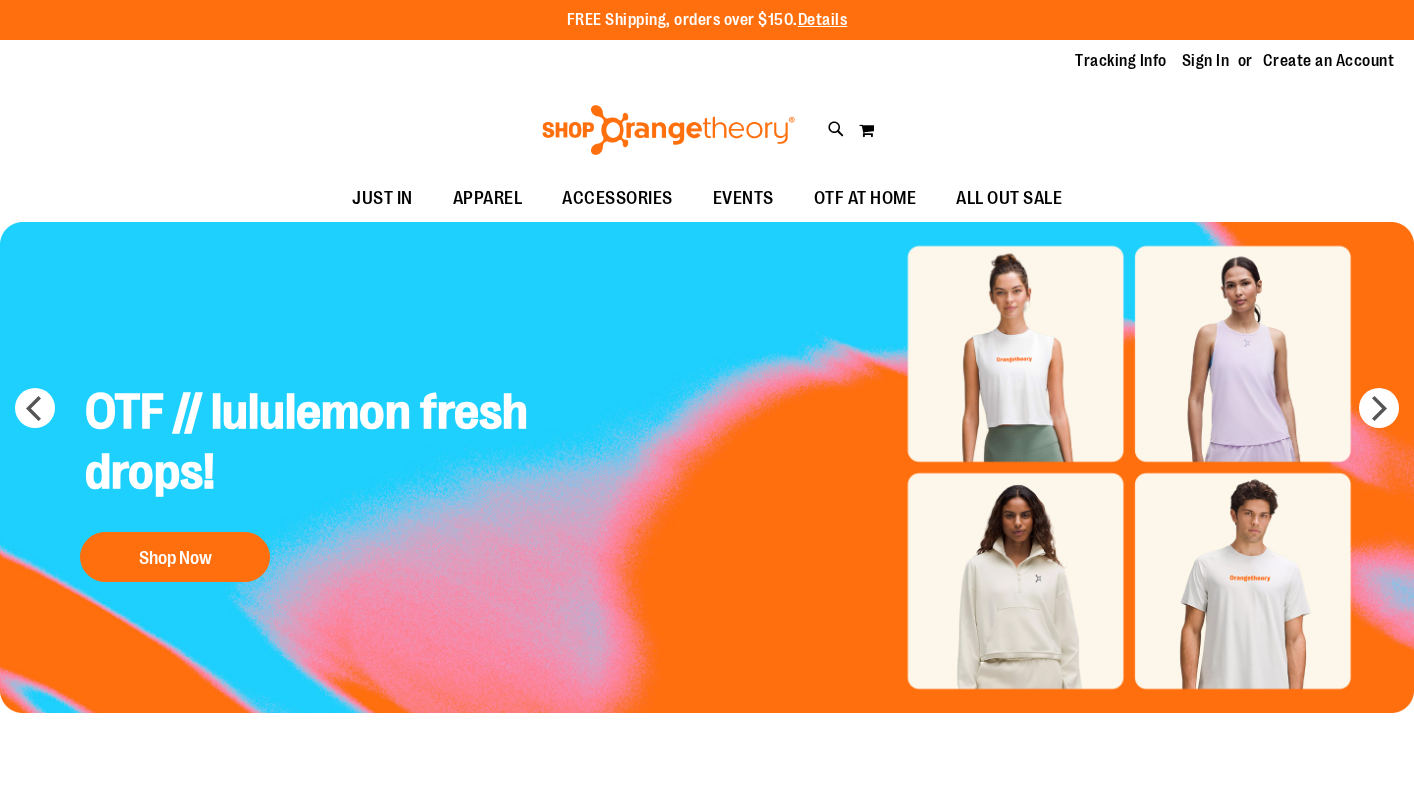 scroll, scrollTop: 0, scrollLeft: 0, axis: both 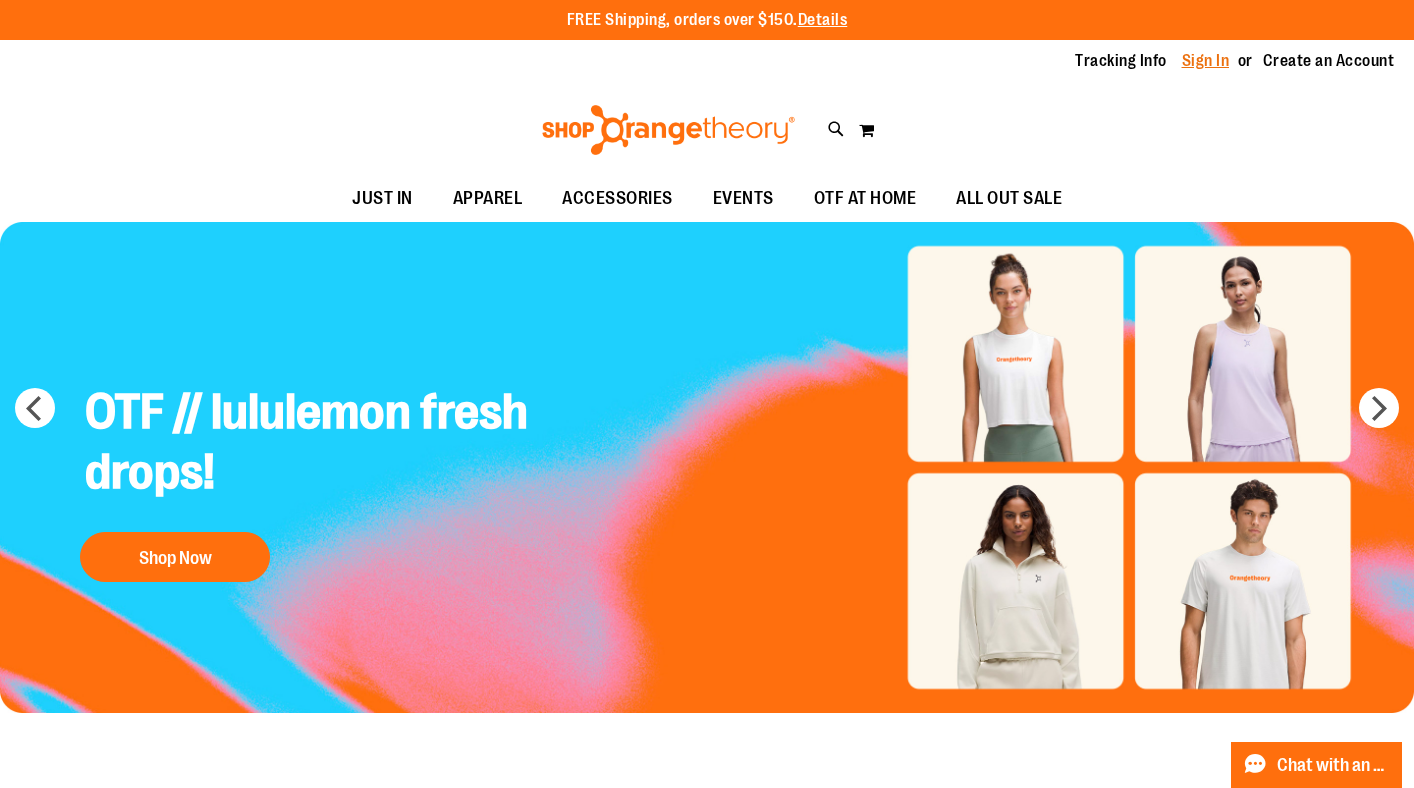 type on "**********" 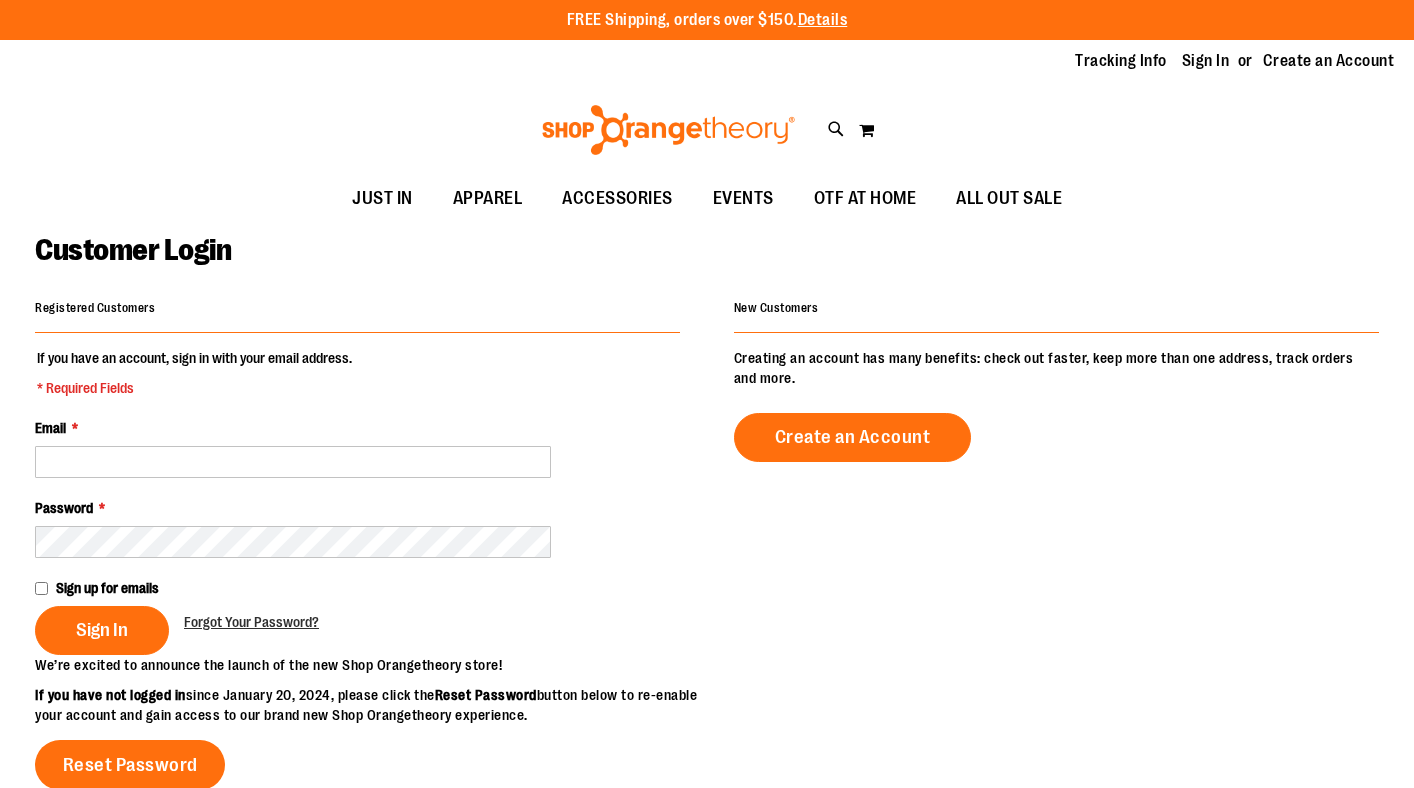 scroll, scrollTop: 0, scrollLeft: 0, axis: both 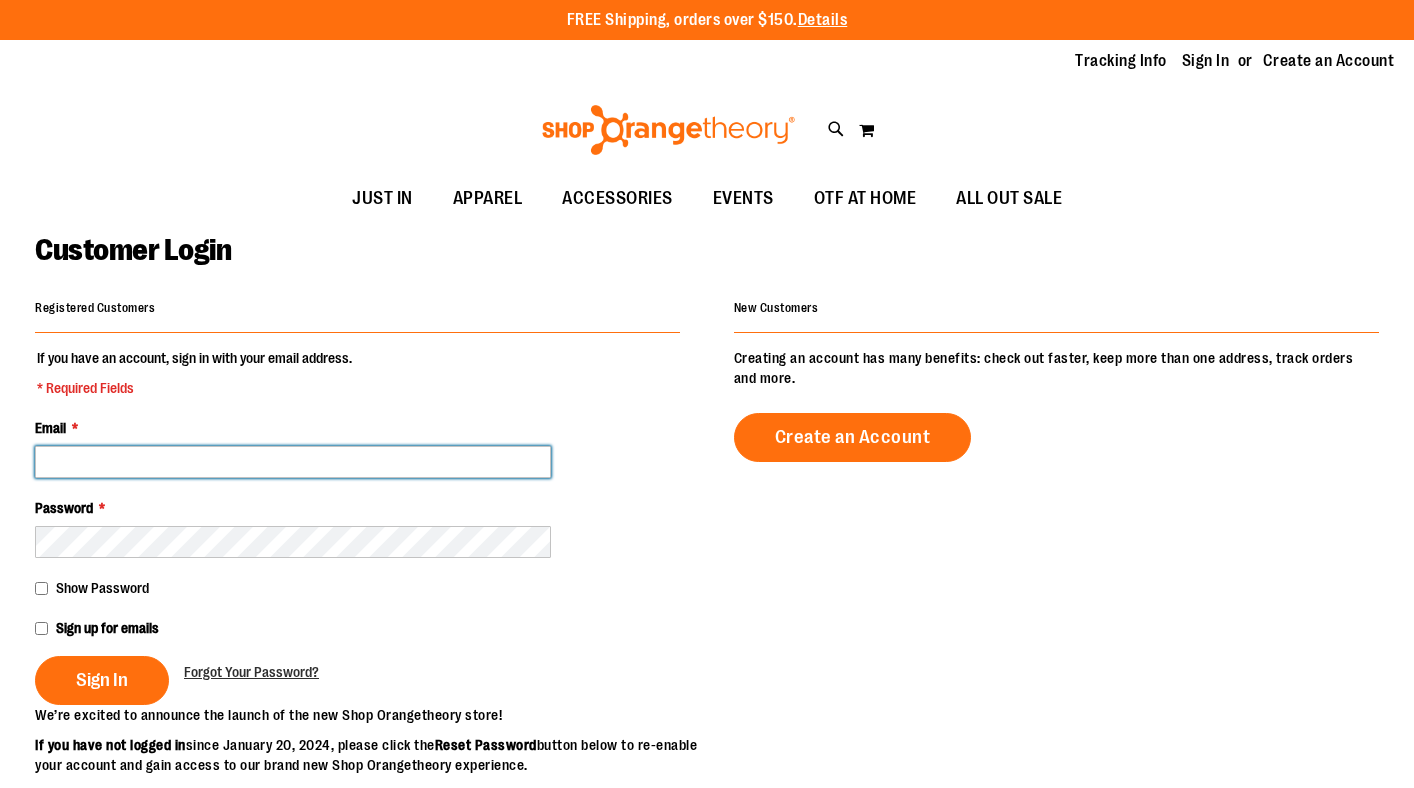 type on "**********" 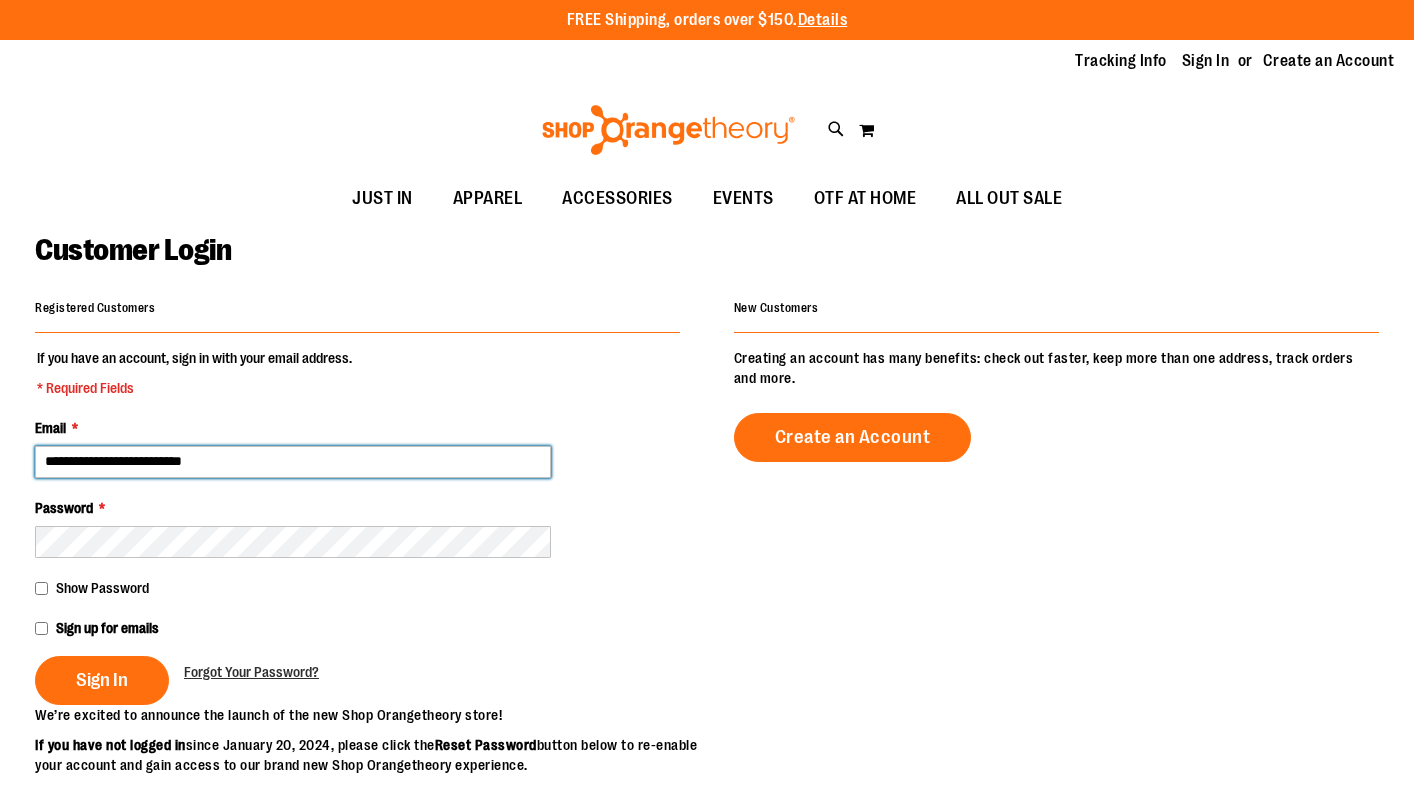 click on "**********" at bounding box center [293, 462] 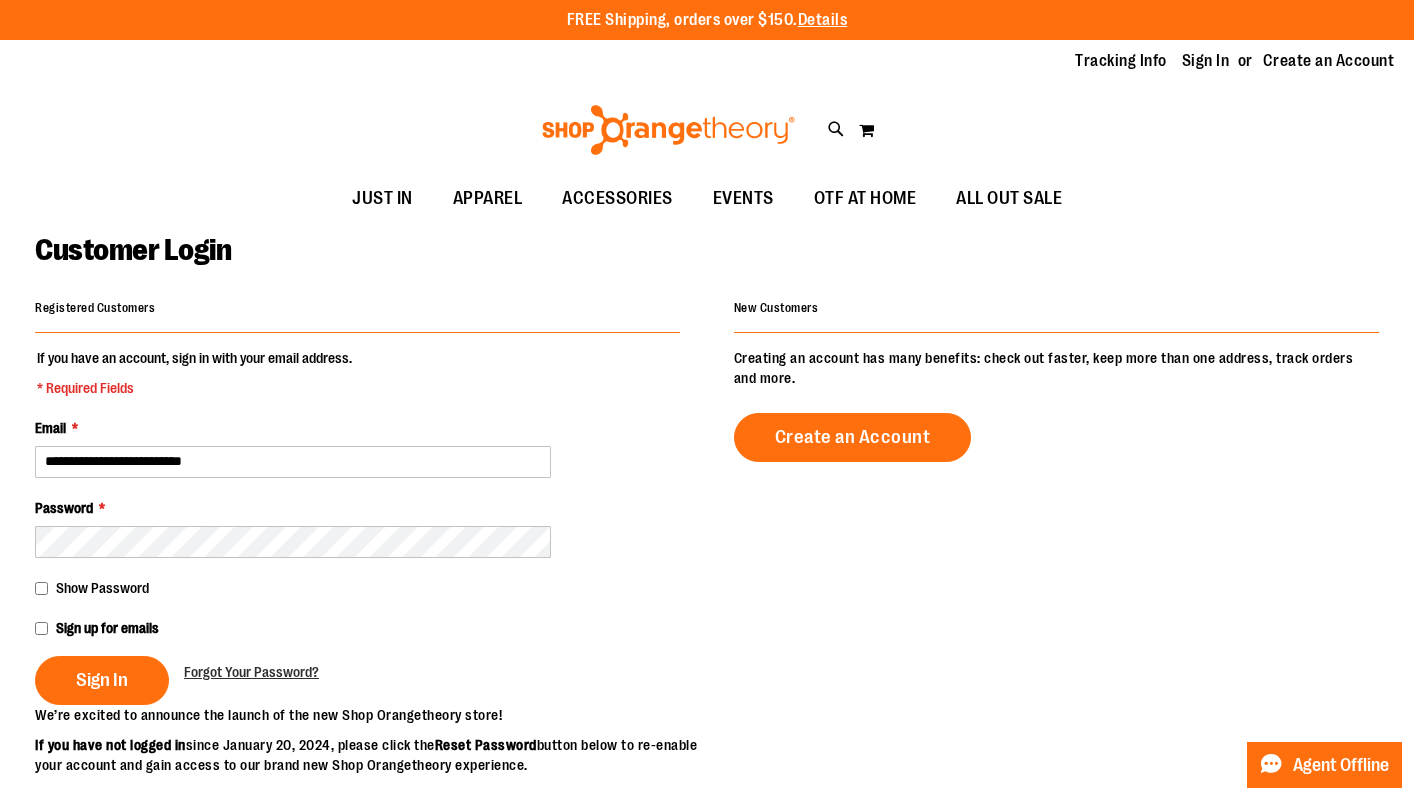 type on "**********" 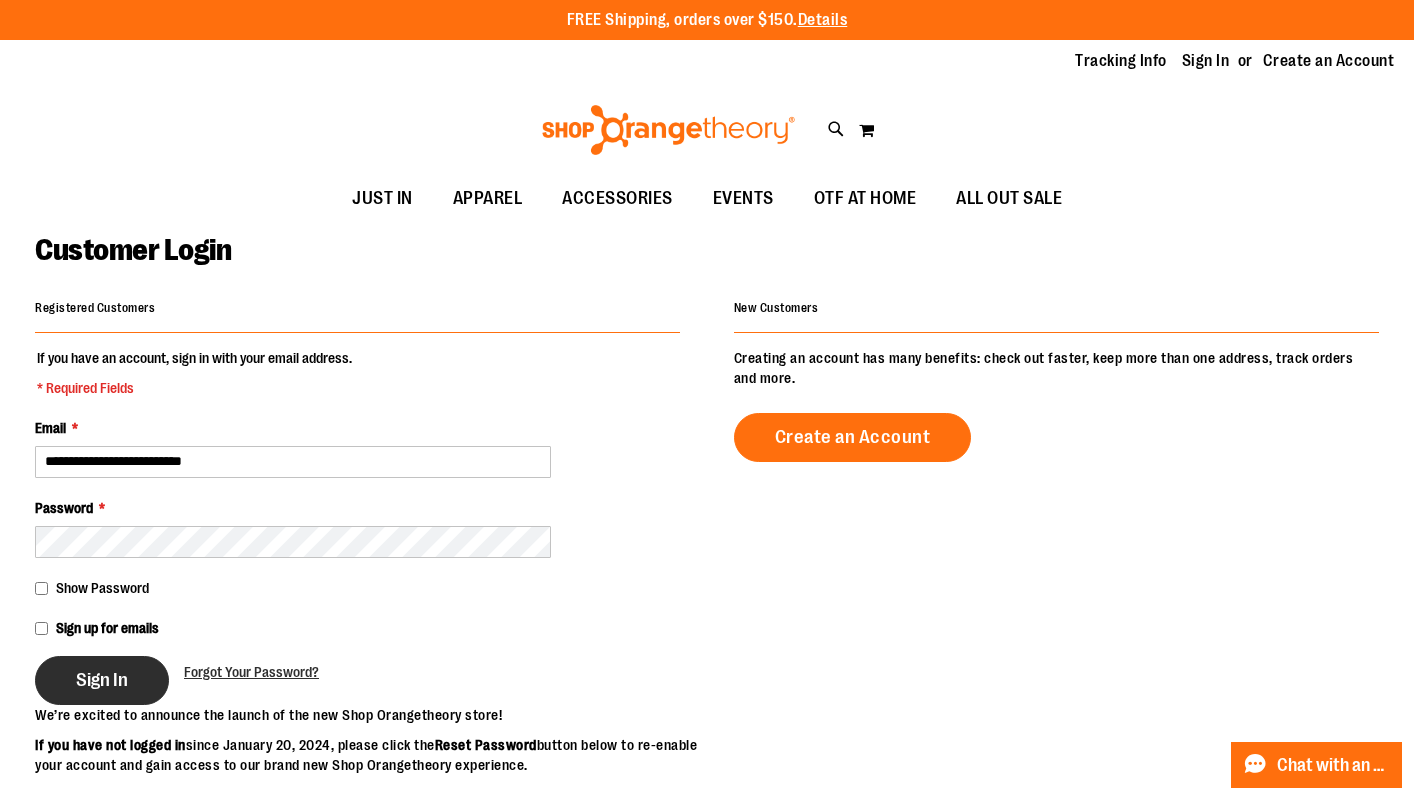click on "Sign In" at bounding box center [102, 680] 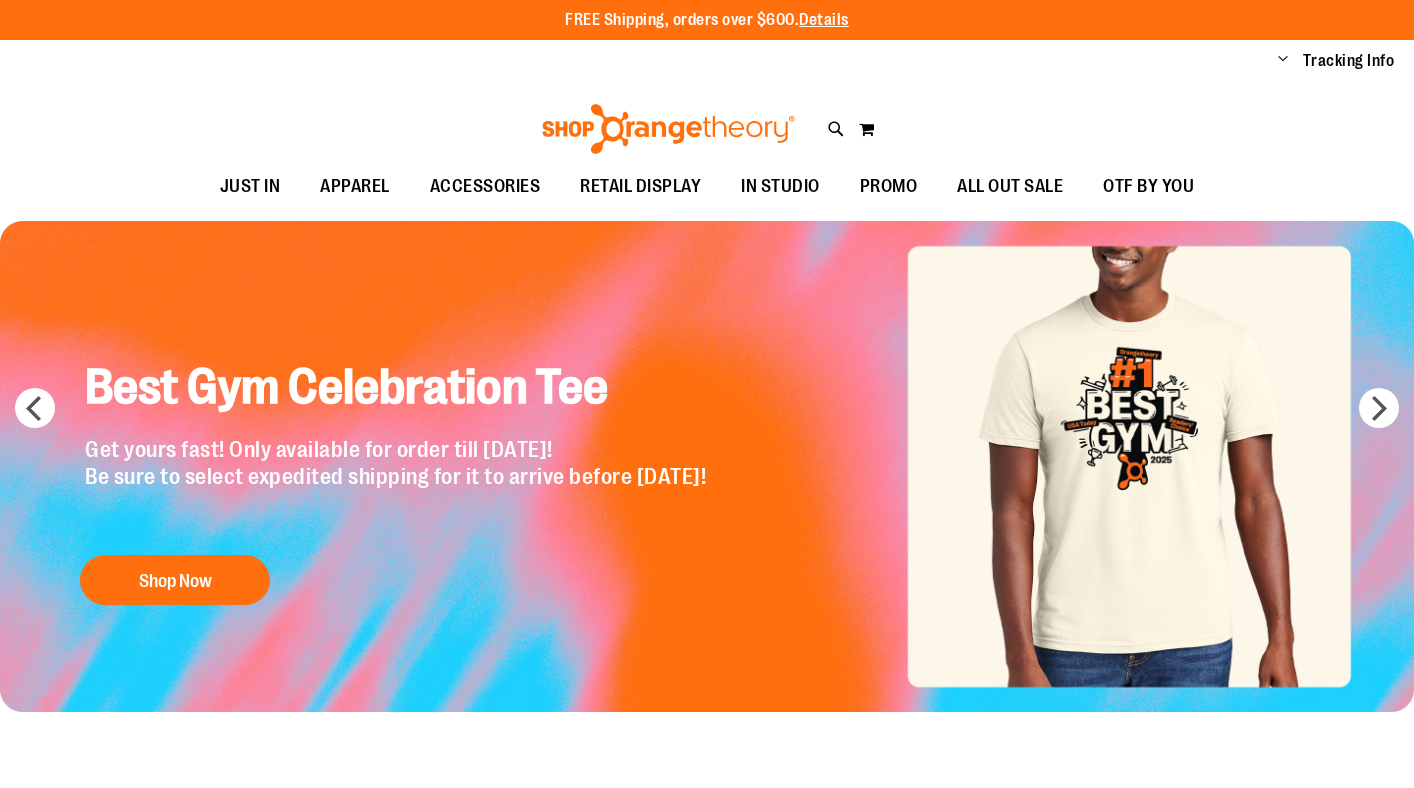 scroll, scrollTop: 0, scrollLeft: 0, axis: both 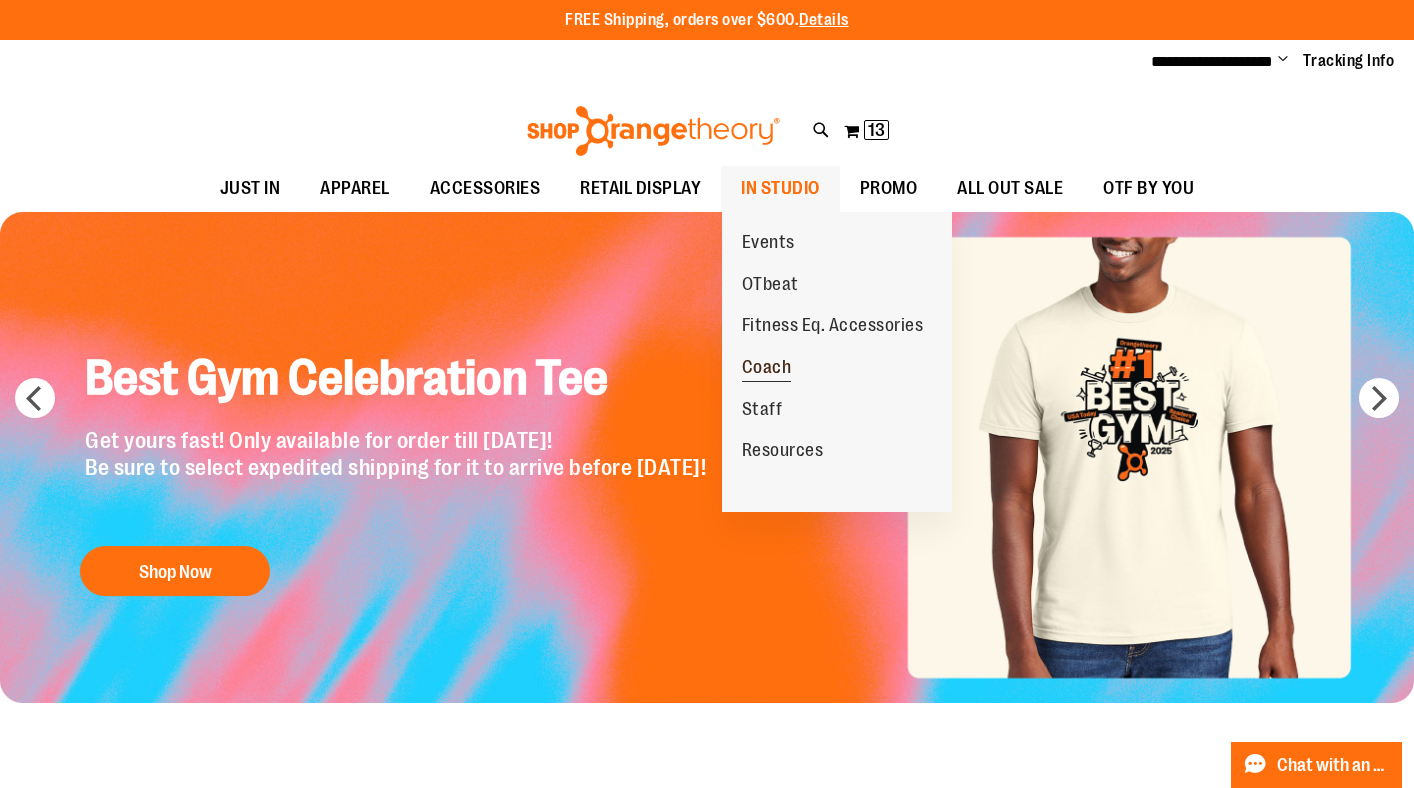 type on "**********" 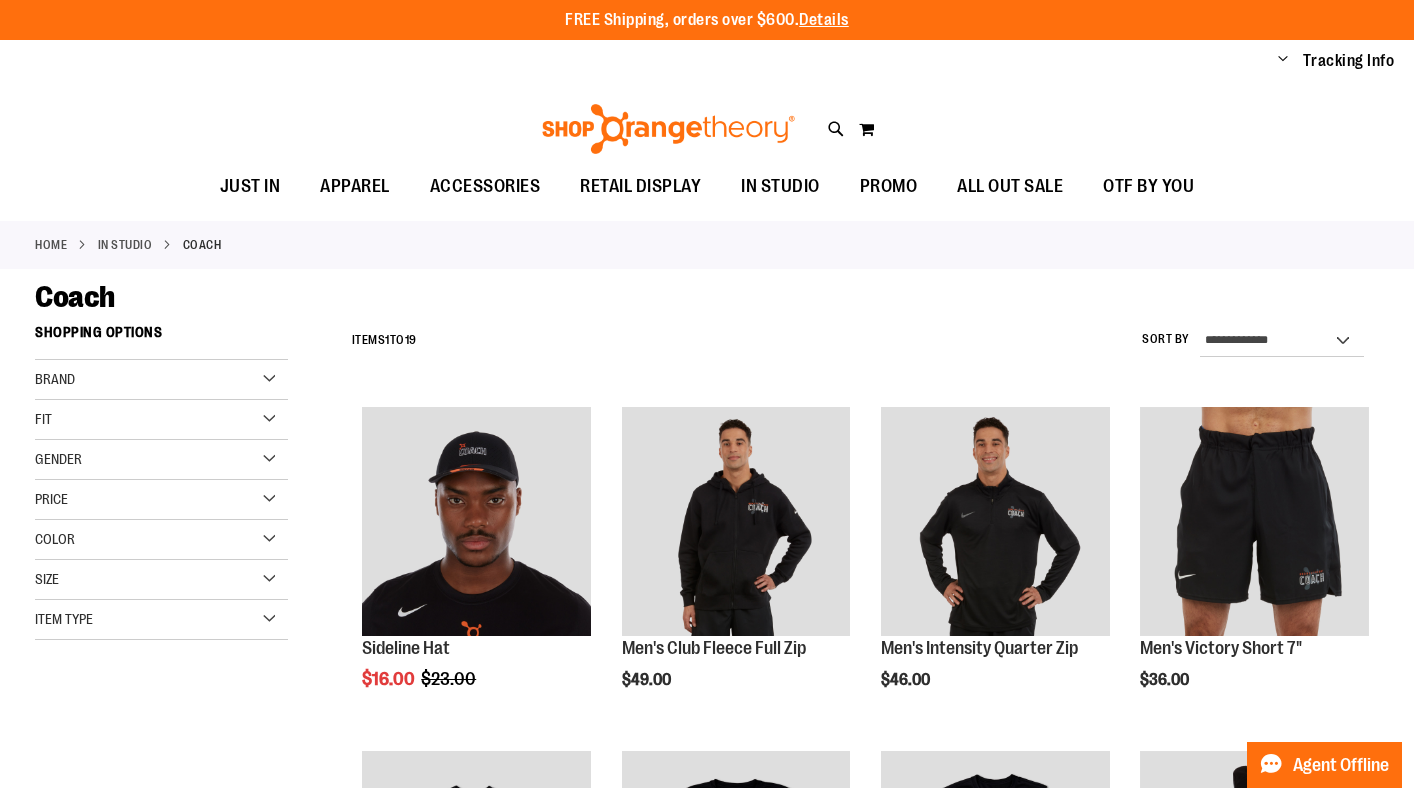 scroll, scrollTop: 0, scrollLeft: 0, axis: both 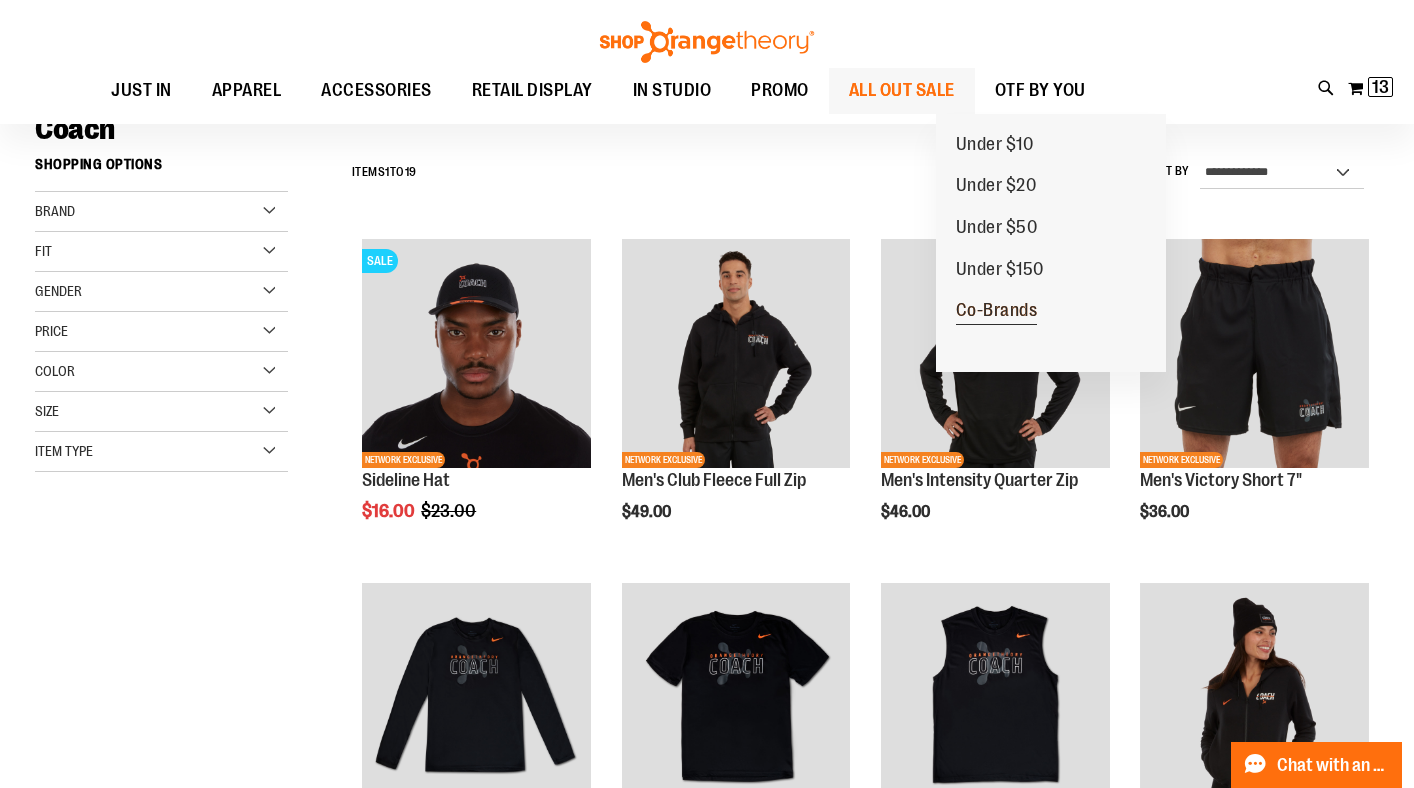 type on "**********" 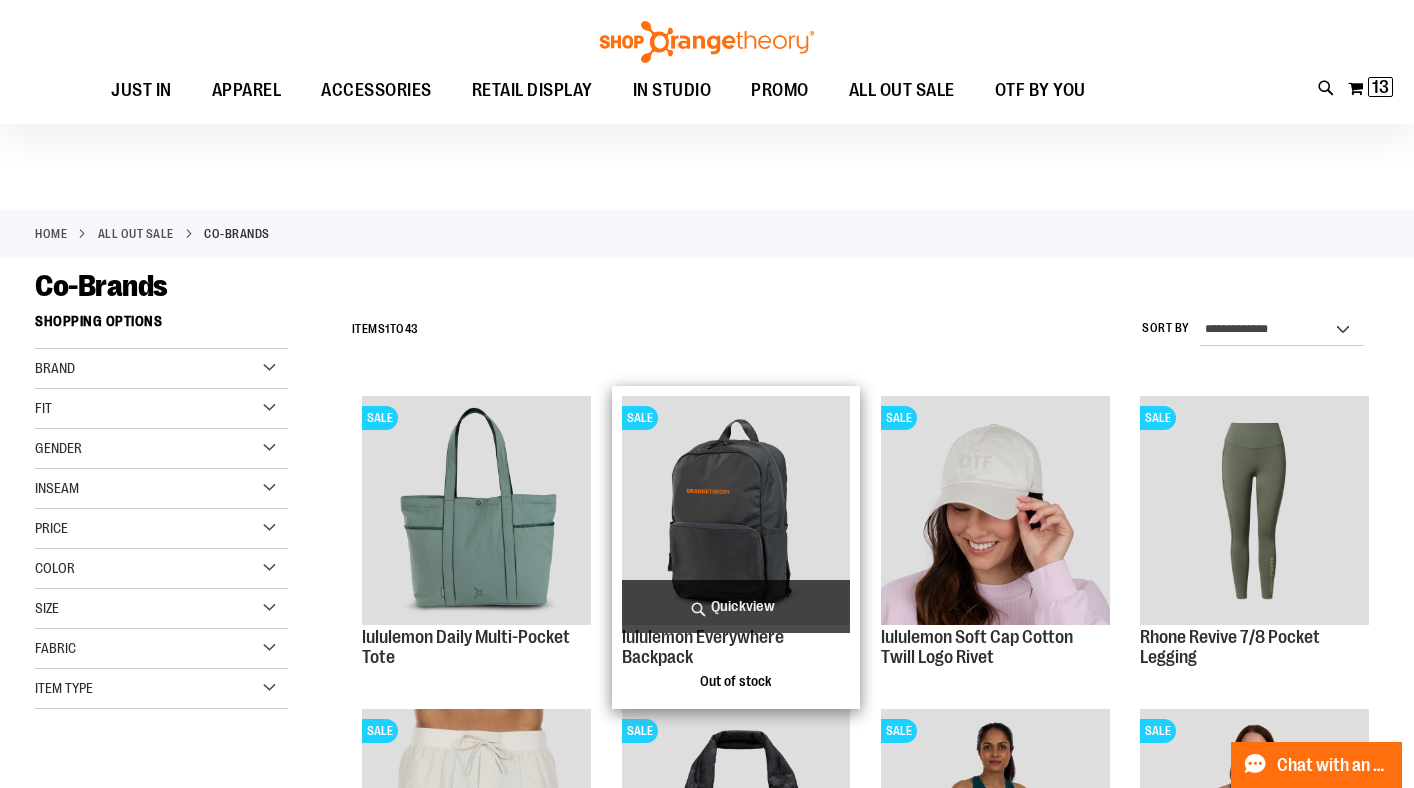 scroll, scrollTop: 236, scrollLeft: 0, axis: vertical 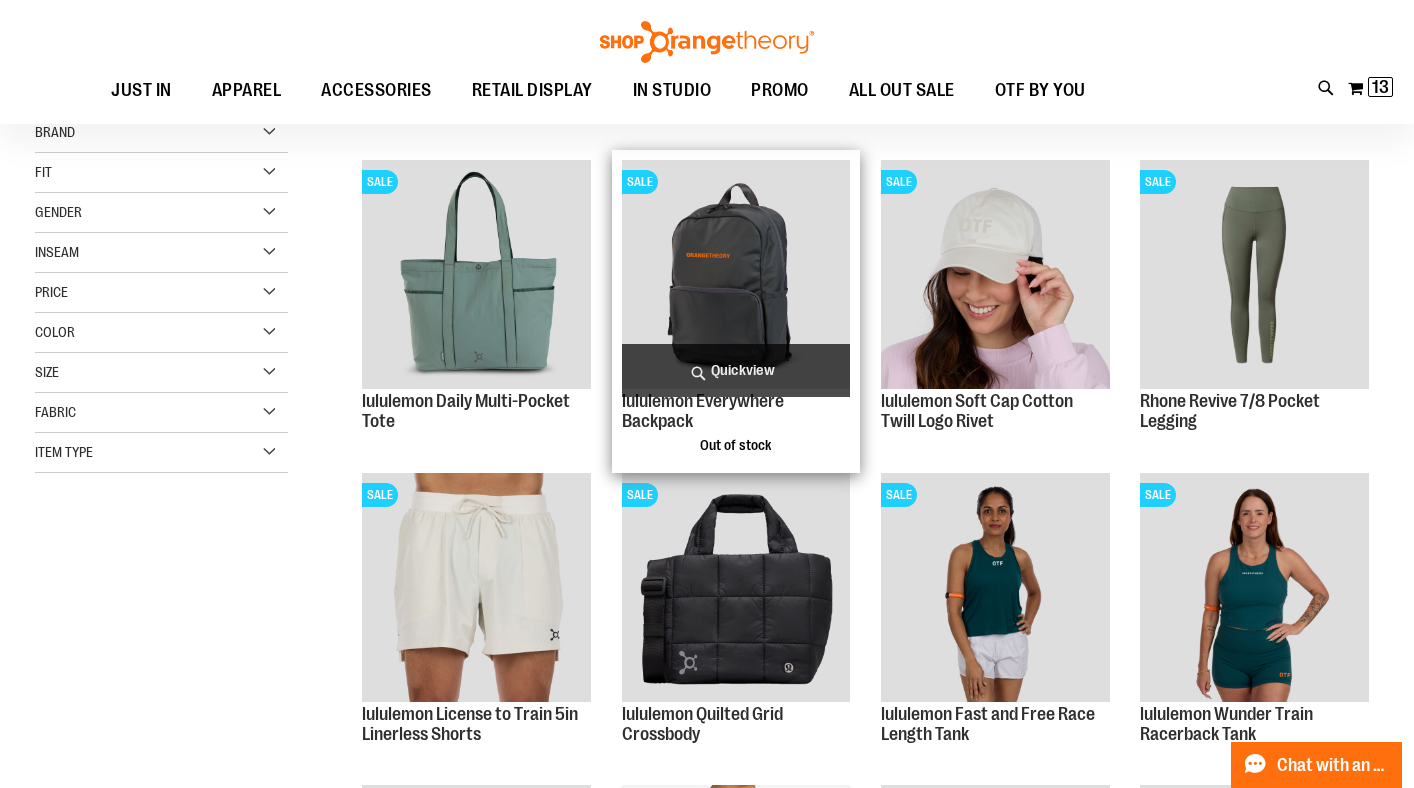 type on "**********" 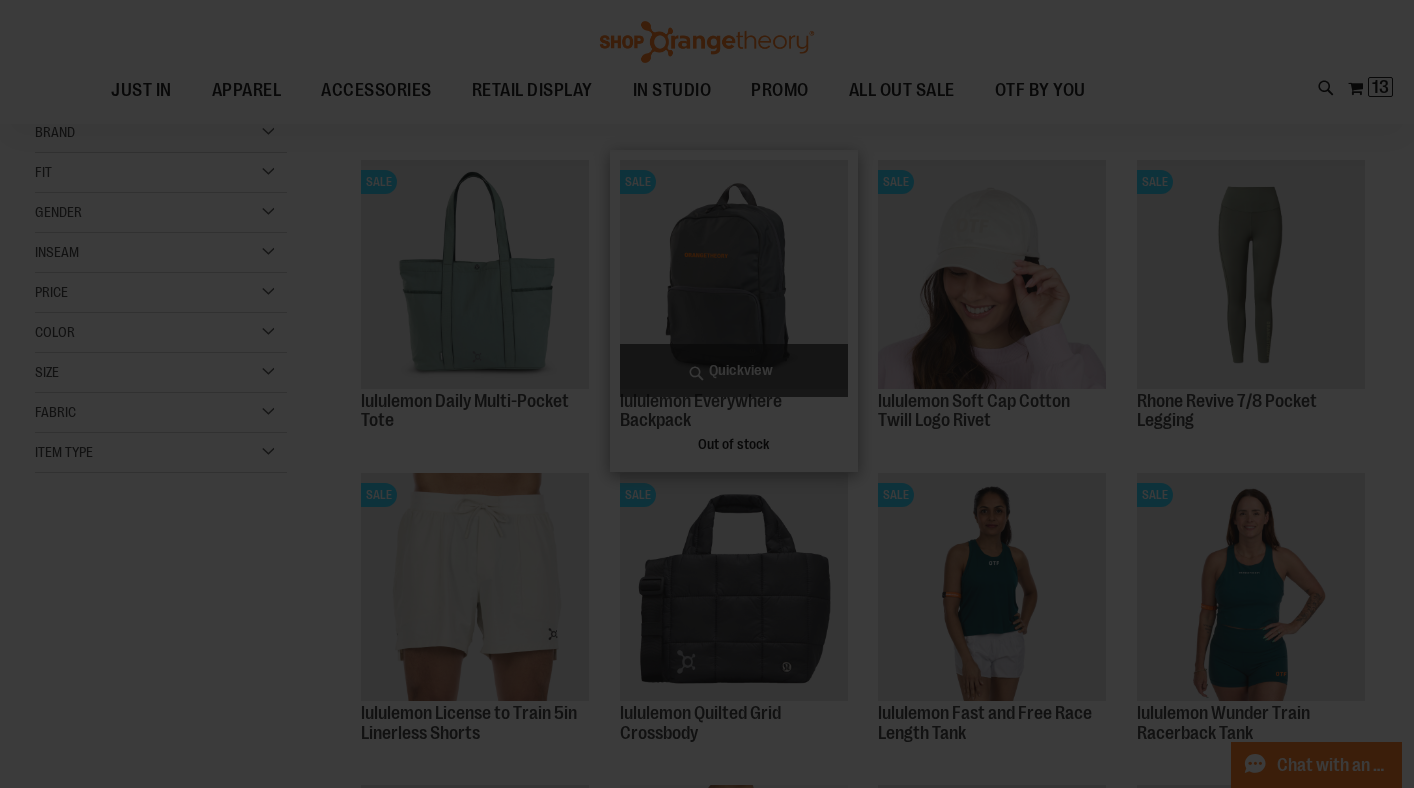 scroll, scrollTop: 0, scrollLeft: 0, axis: both 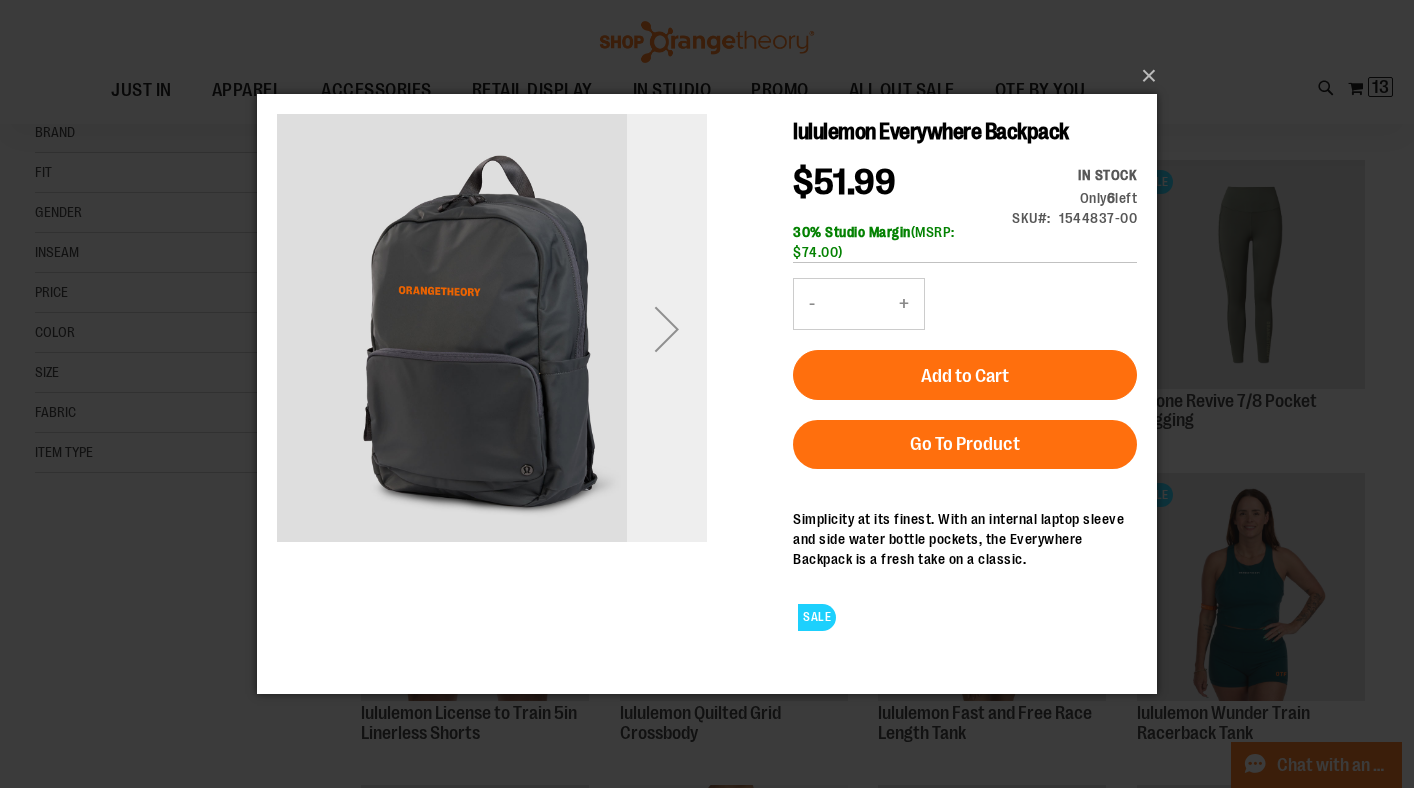click at bounding box center [667, 329] 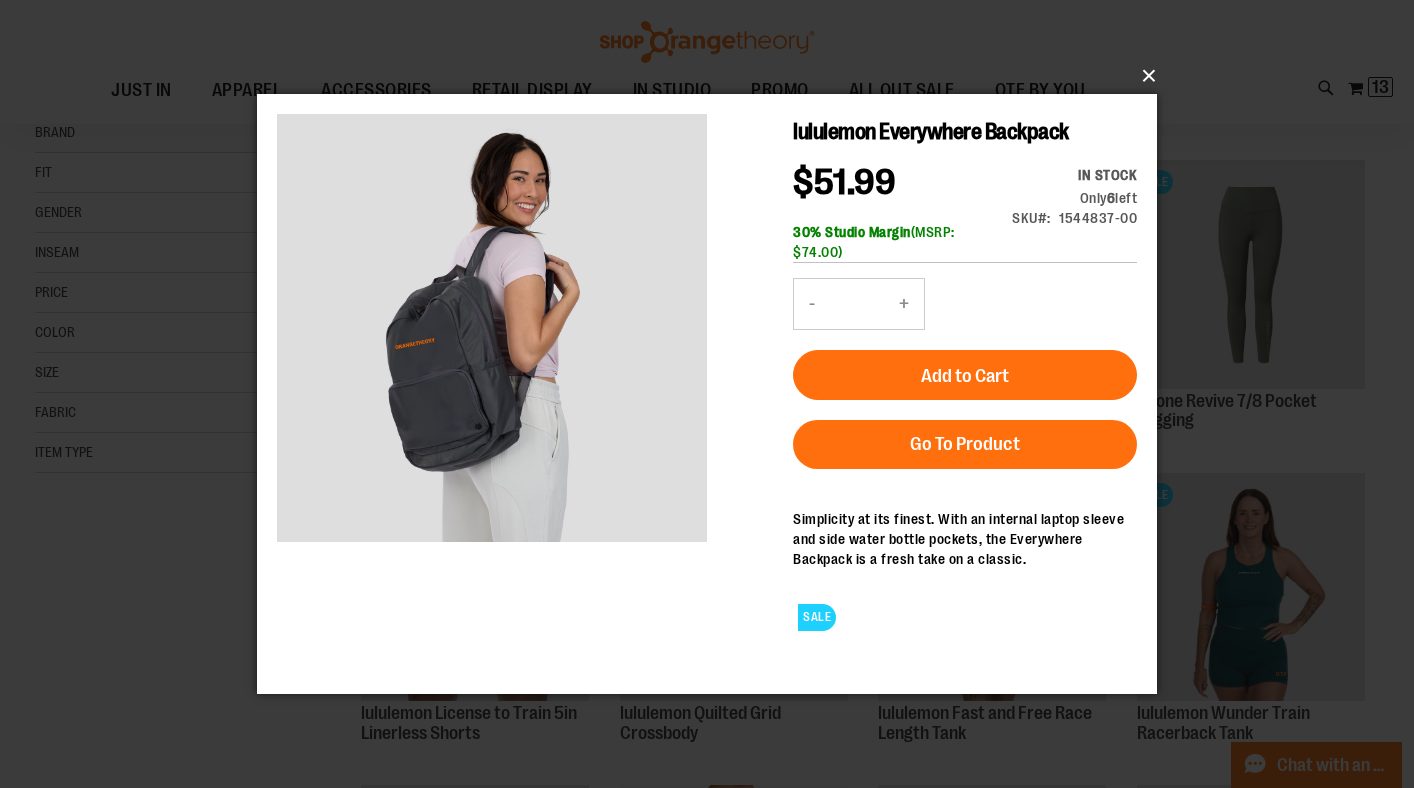 click on "×" at bounding box center (713, 76) 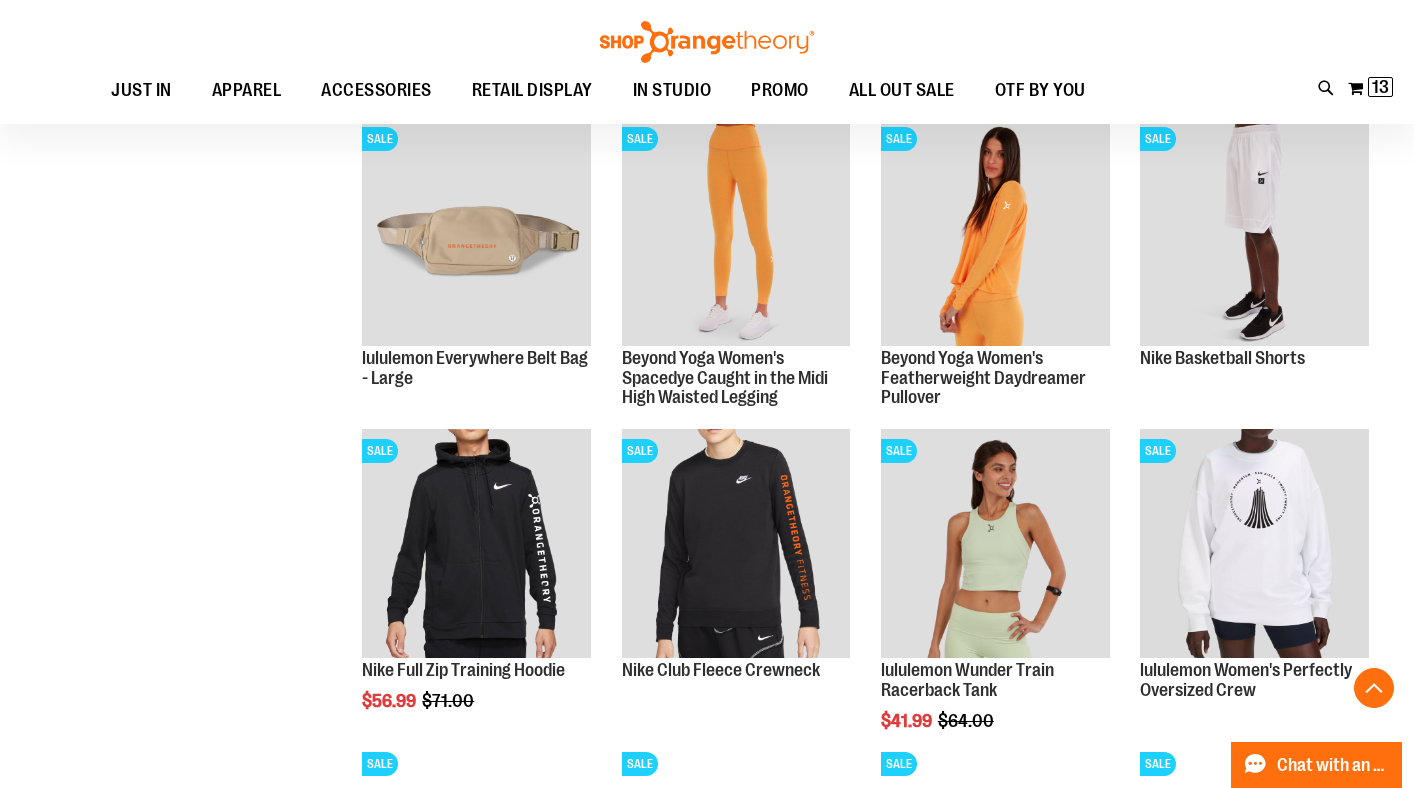 scroll, scrollTop: 1480, scrollLeft: 0, axis: vertical 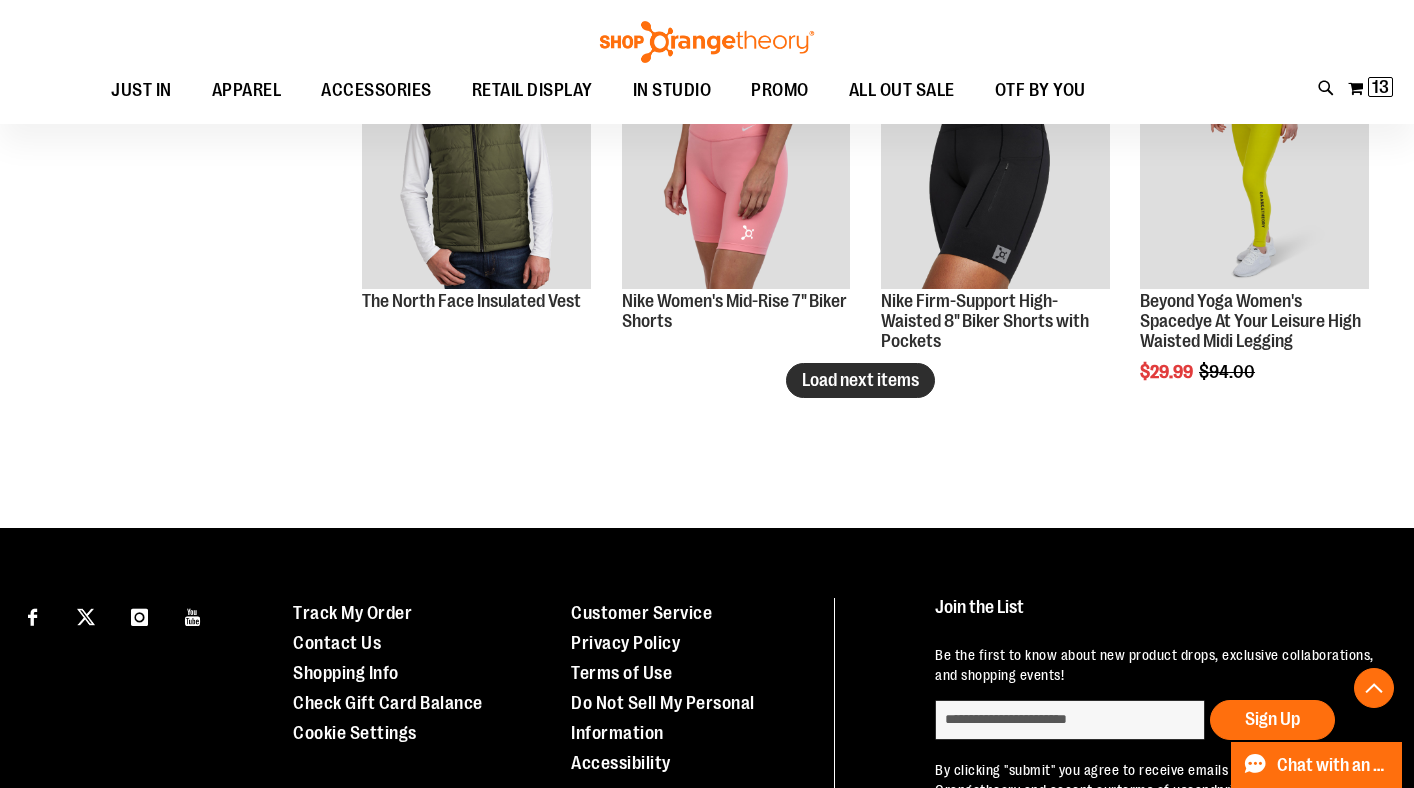 click on "Load next items" at bounding box center [860, 380] 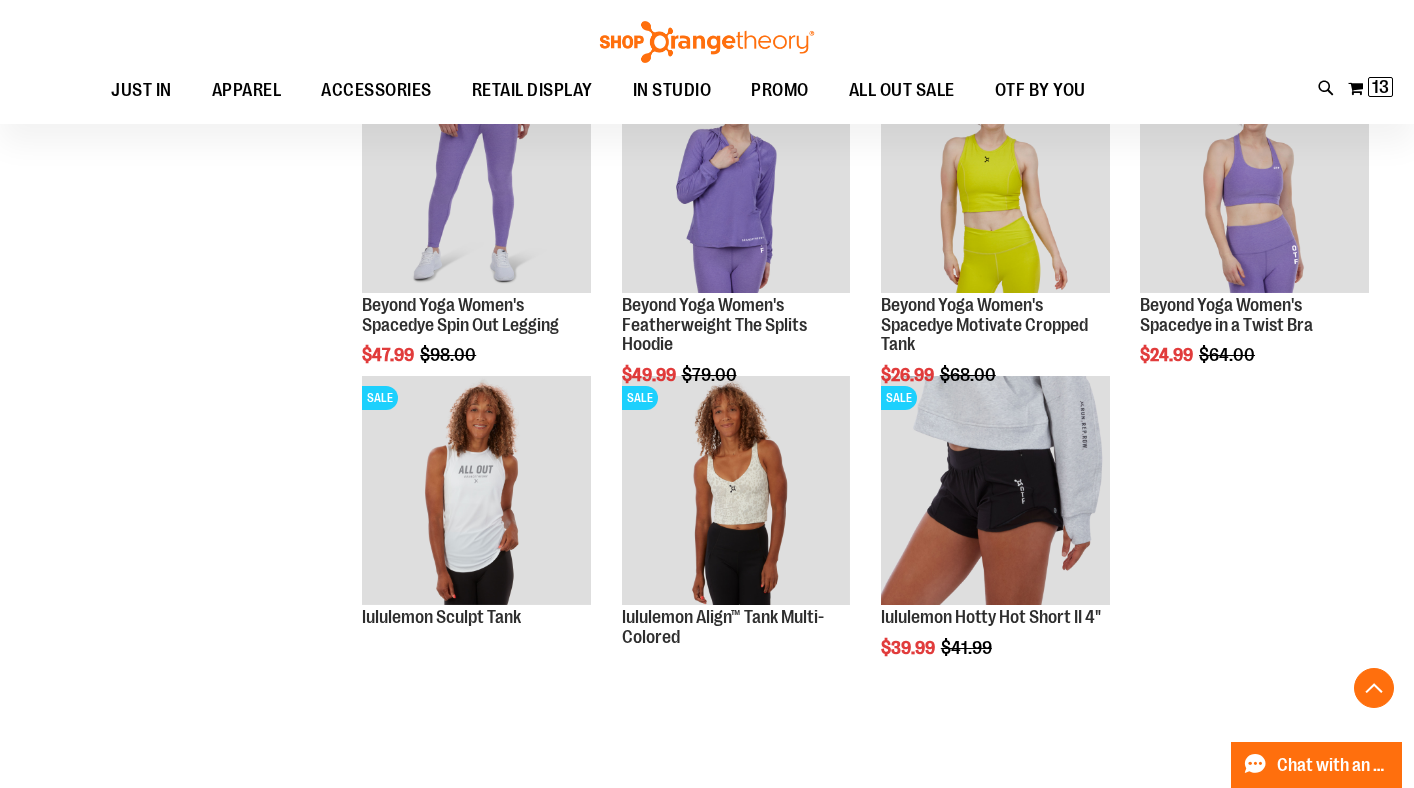 scroll, scrollTop: 3140, scrollLeft: 0, axis: vertical 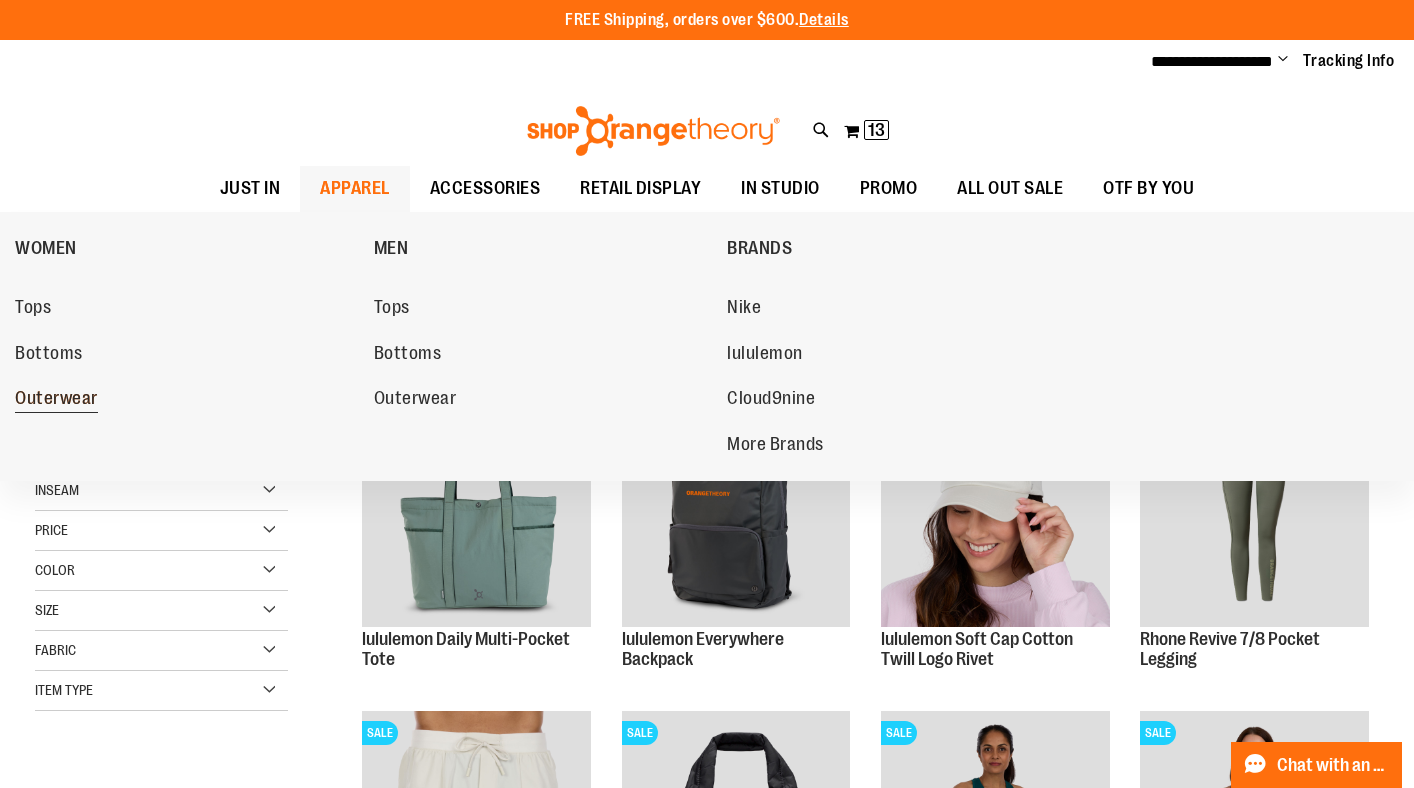 click on "Outerwear" at bounding box center [56, 400] 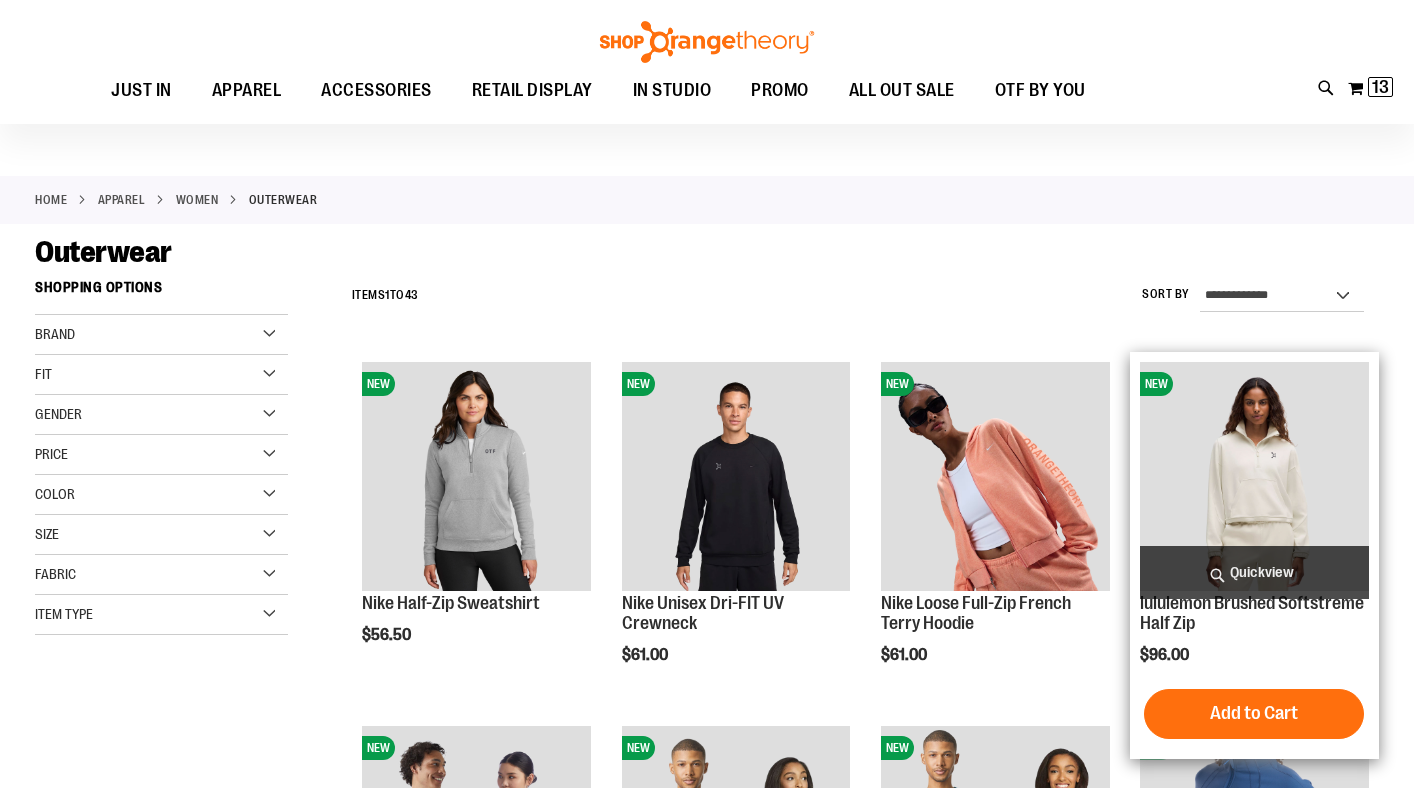 scroll, scrollTop: 155, scrollLeft: 0, axis: vertical 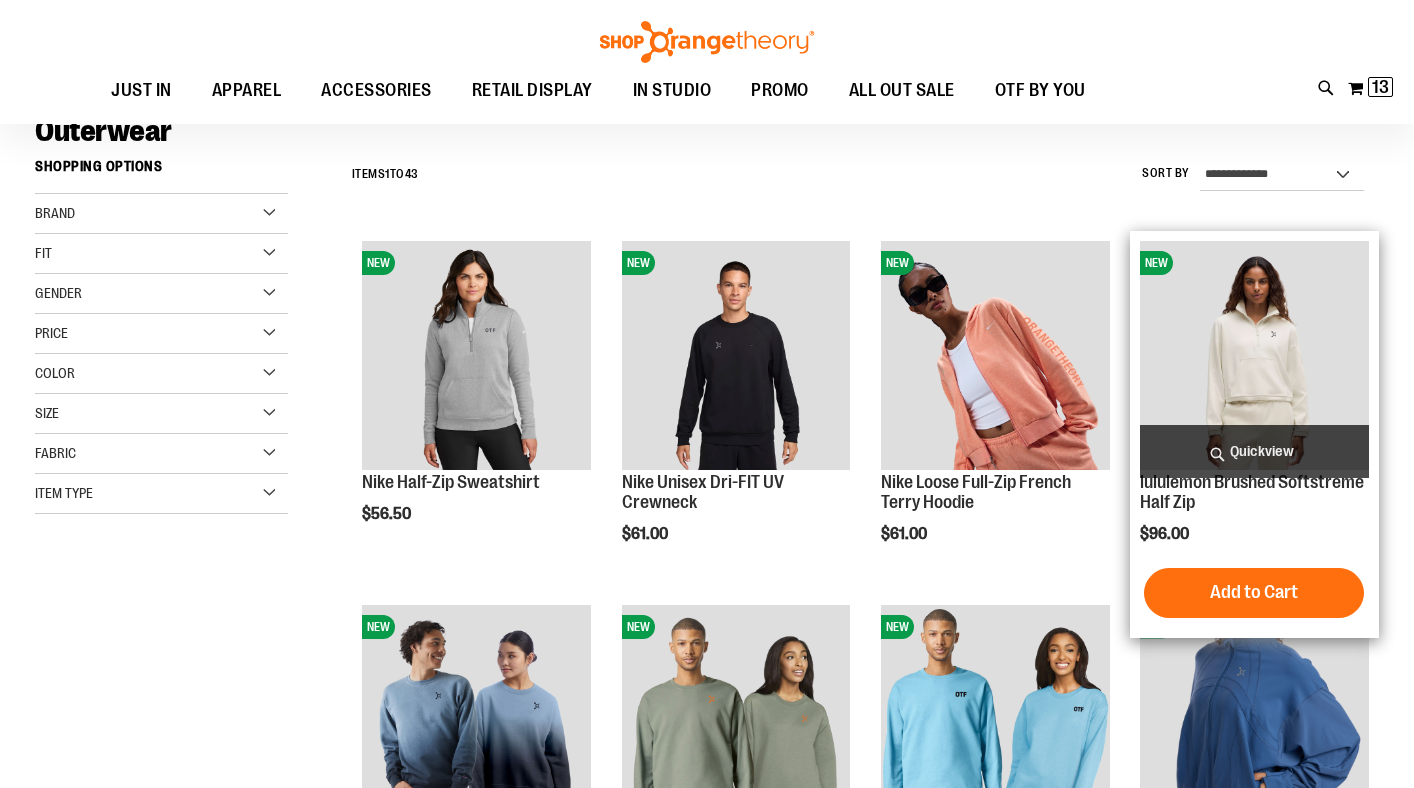 type on "**********" 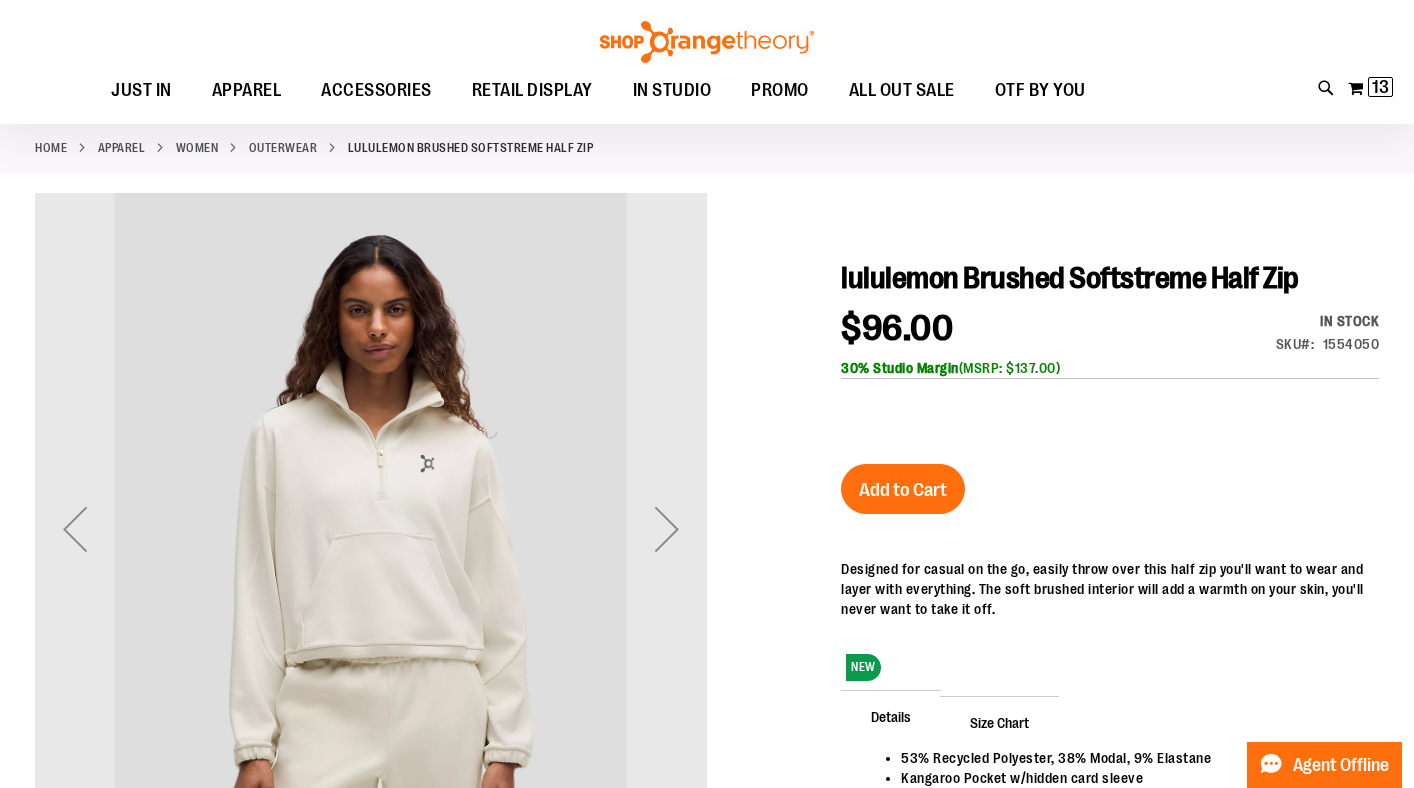 scroll, scrollTop: 169, scrollLeft: 0, axis: vertical 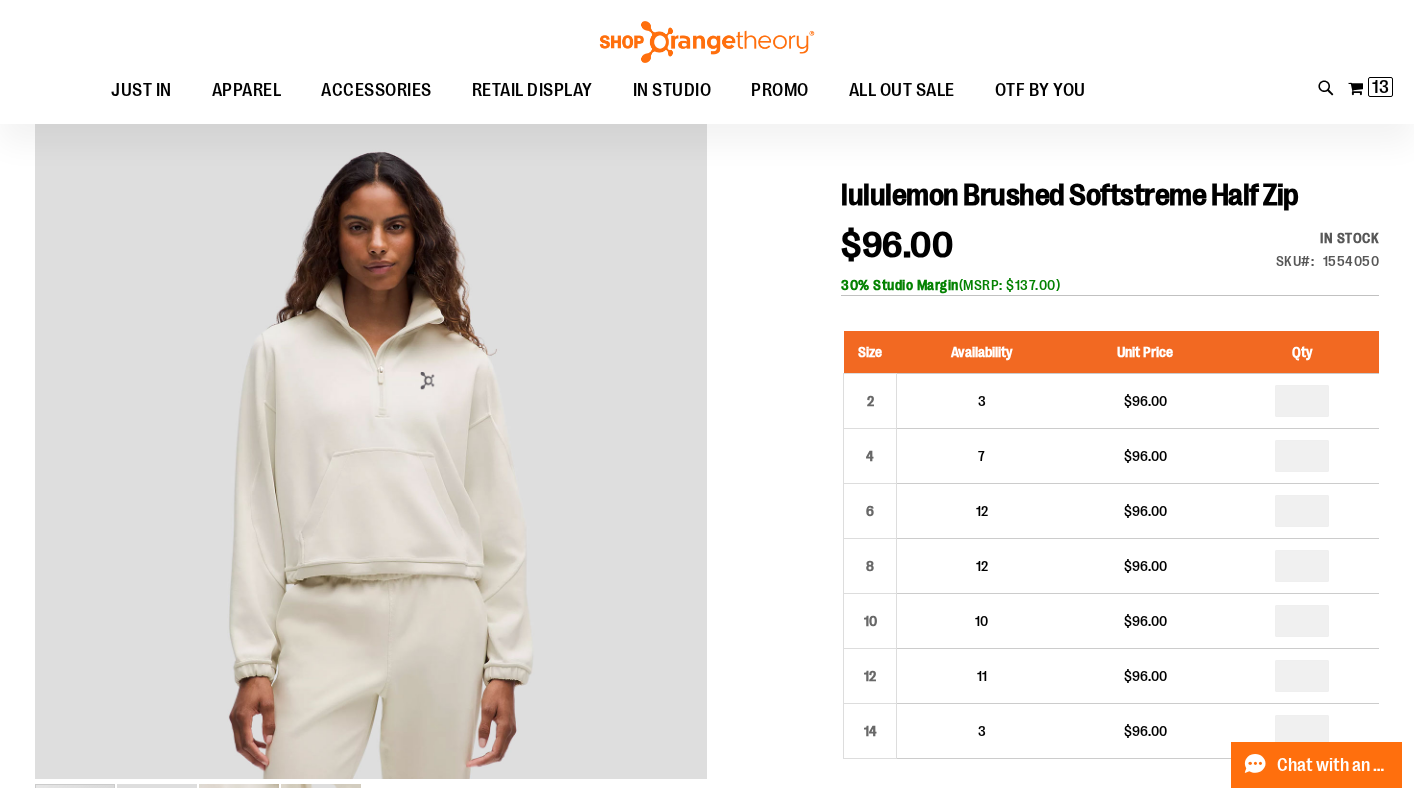 type on "**********" 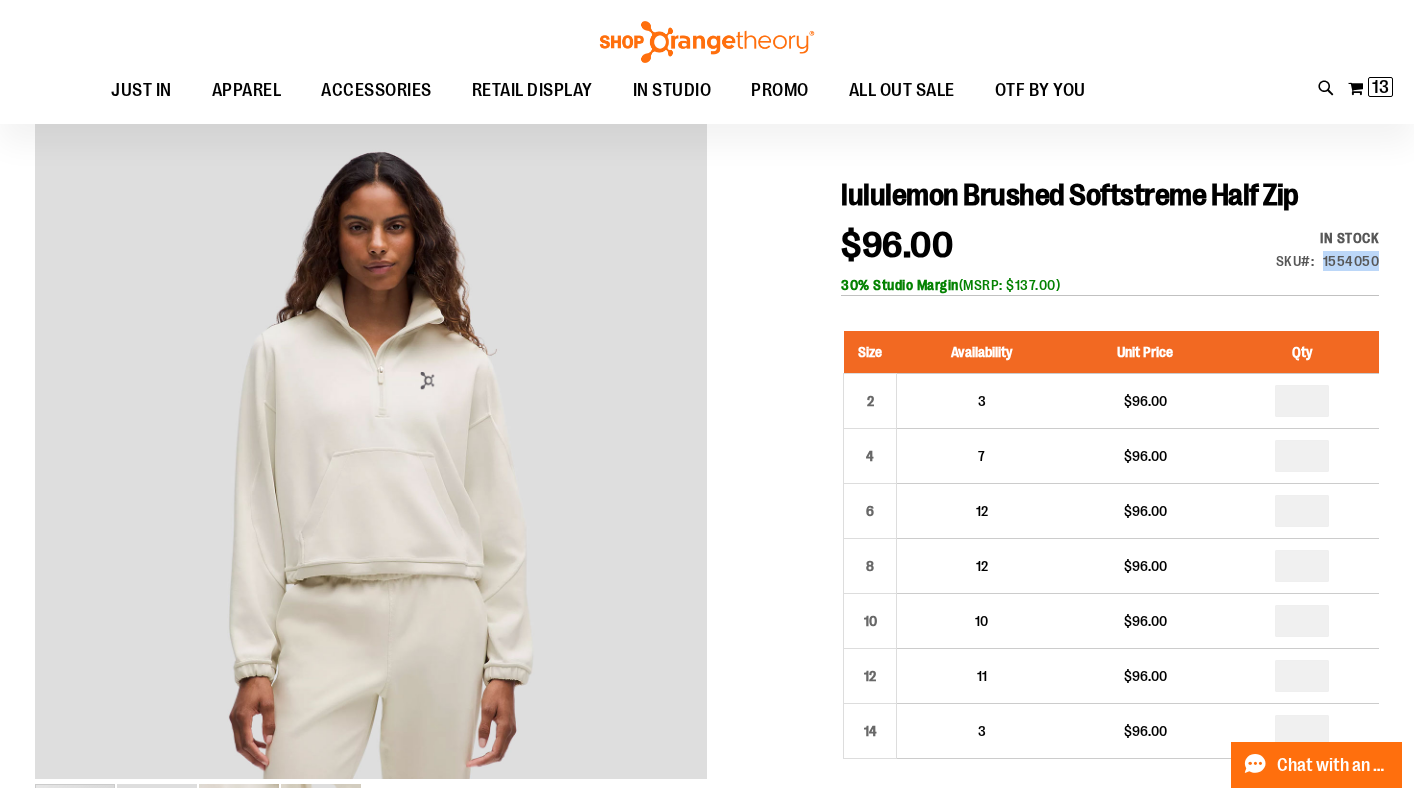drag, startPoint x: 1321, startPoint y: 261, endPoint x: 1375, endPoint y: 262, distance: 54.00926 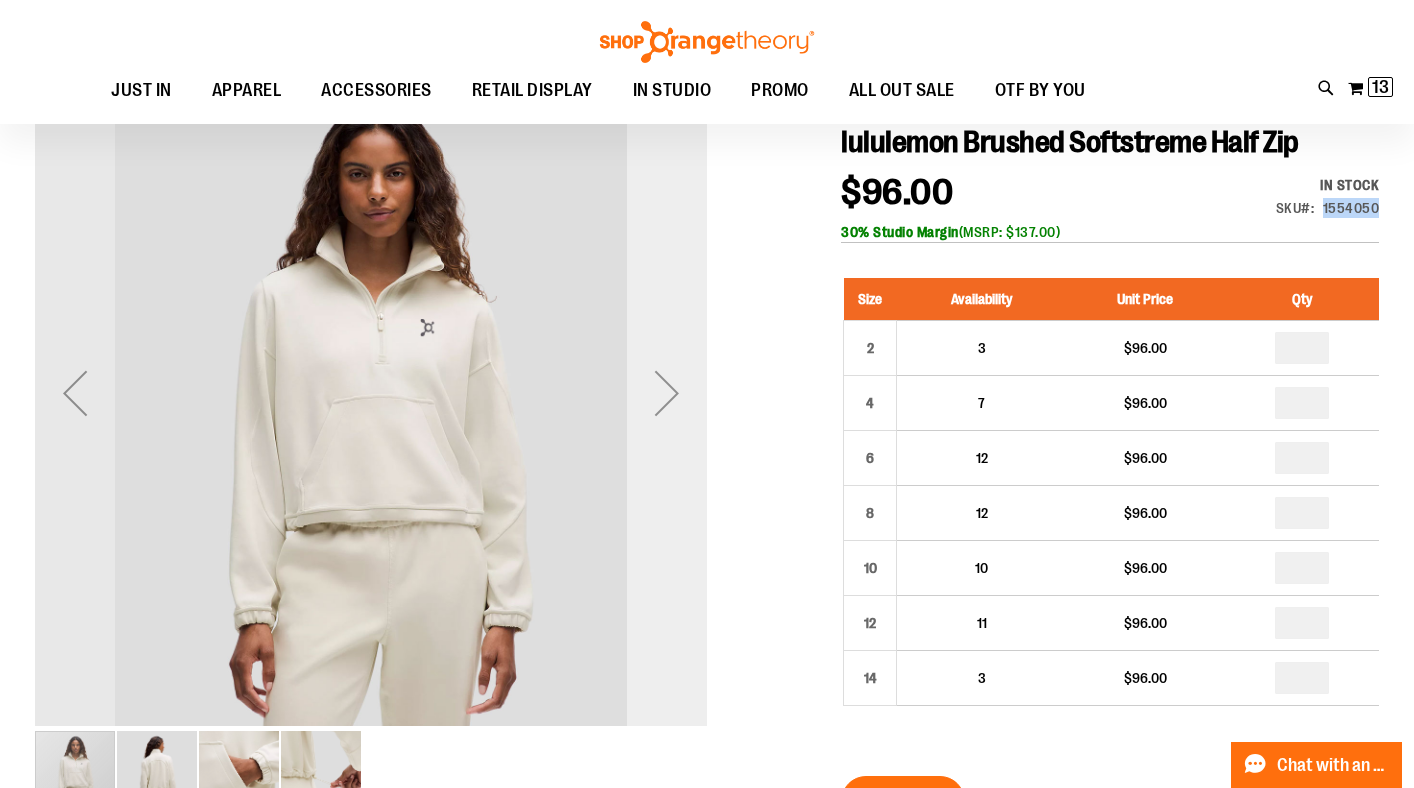 scroll, scrollTop: 219, scrollLeft: 0, axis: vertical 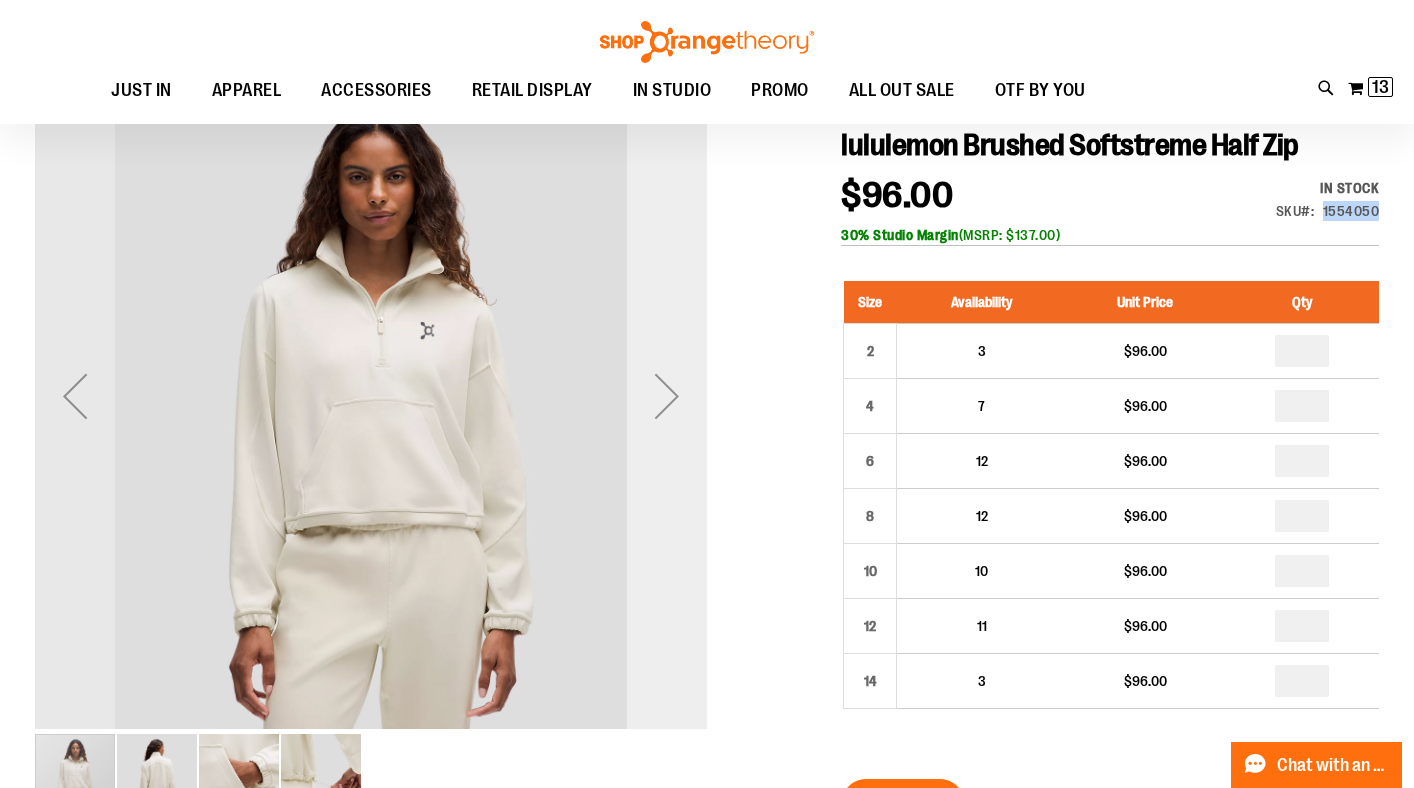 click at bounding box center (667, 396) 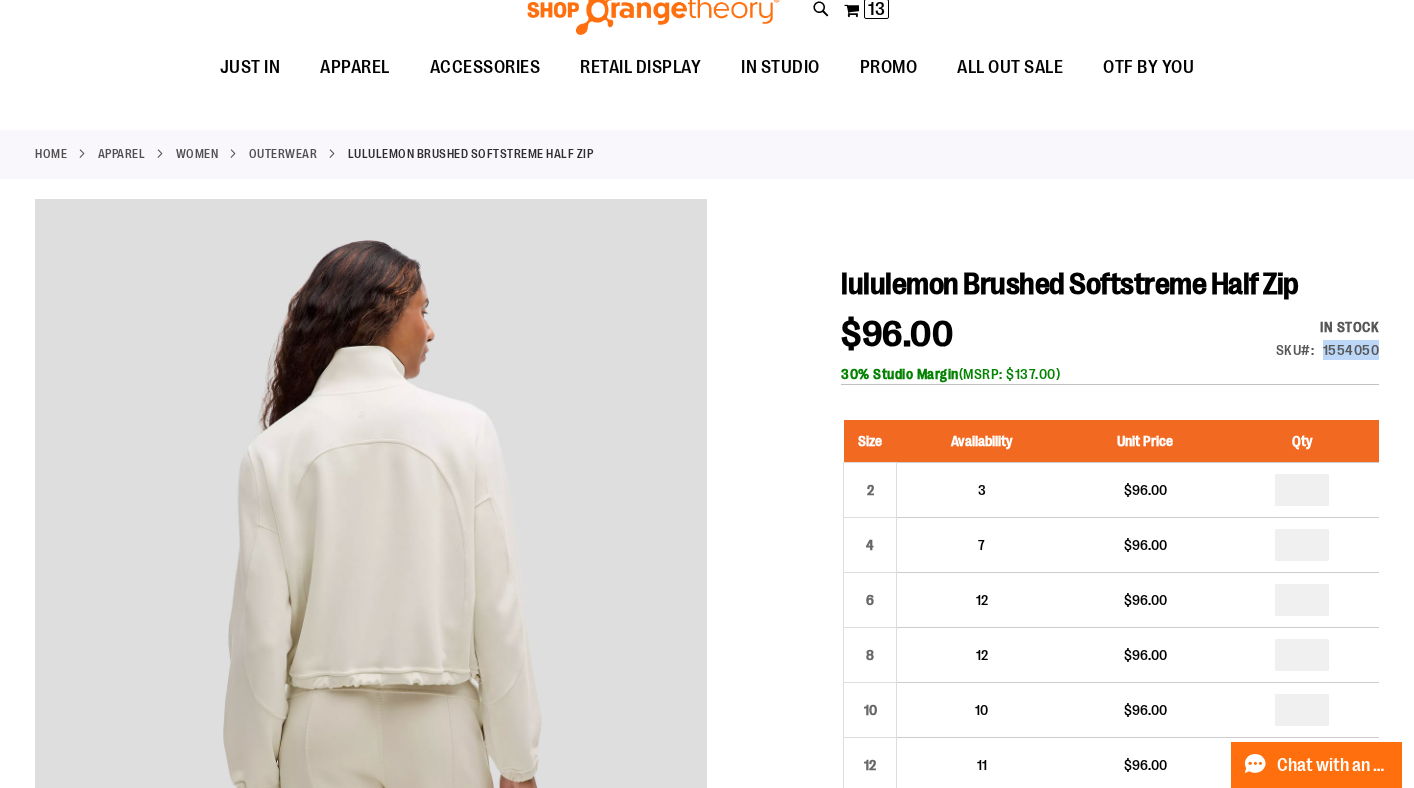 scroll, scrollTop: 0, scrollLeft: 0, axis: both 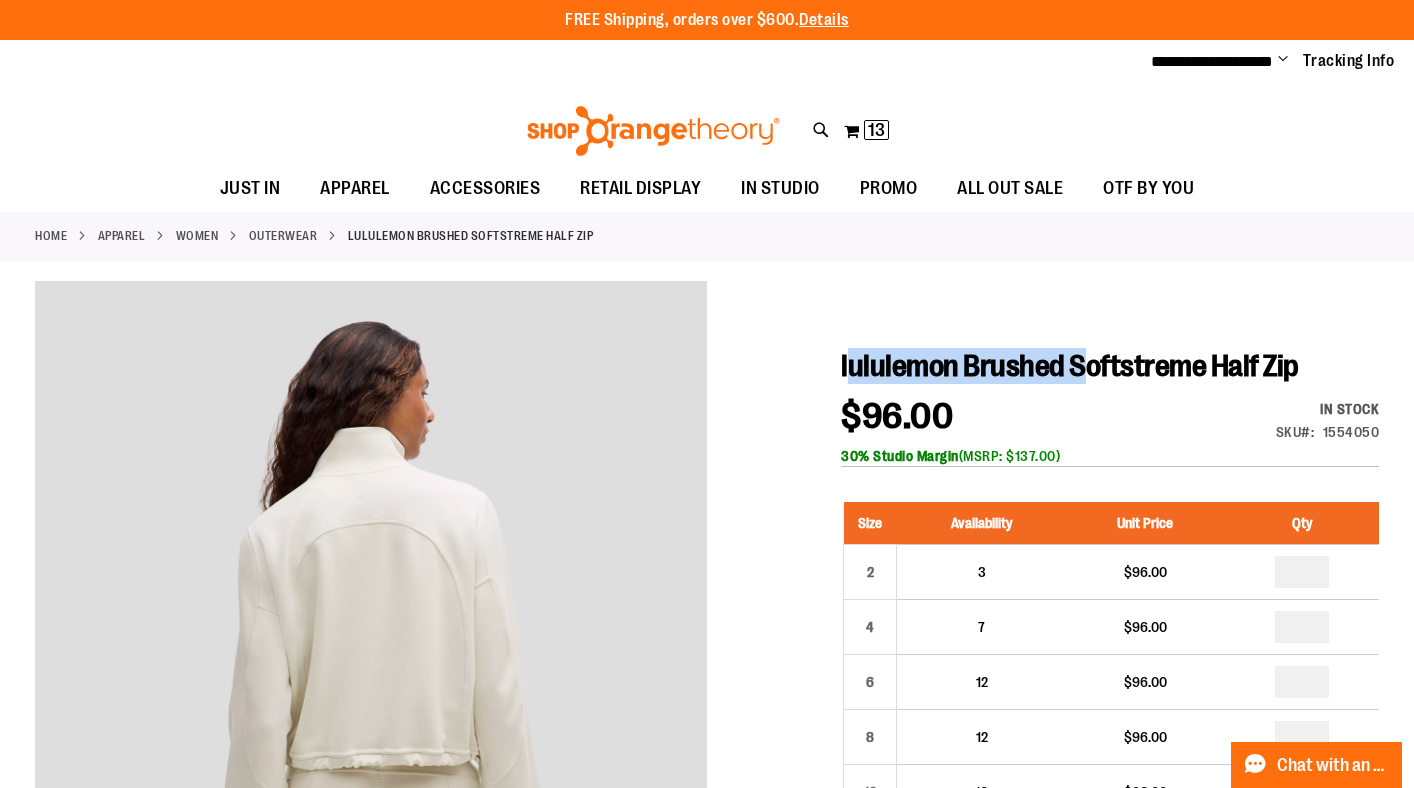 drag, startPoint x: 847, startPoint y: 361, endPoint x: 1137, endPoint y: 359, distance: 290.0069 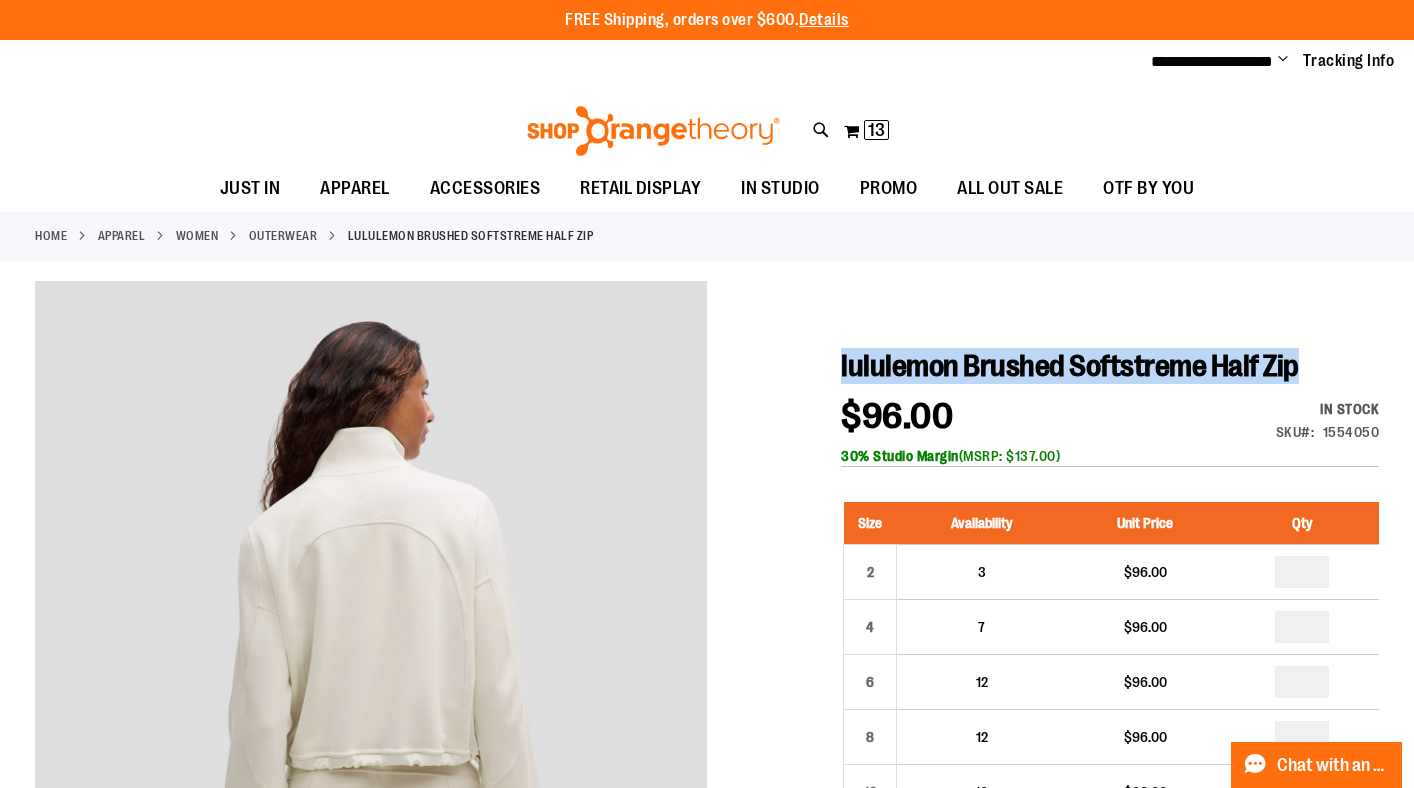drag, startPoint x: 1374, startPoint y: 373, endPoint x: 843, endPoint y: 361, distance: 531.13556 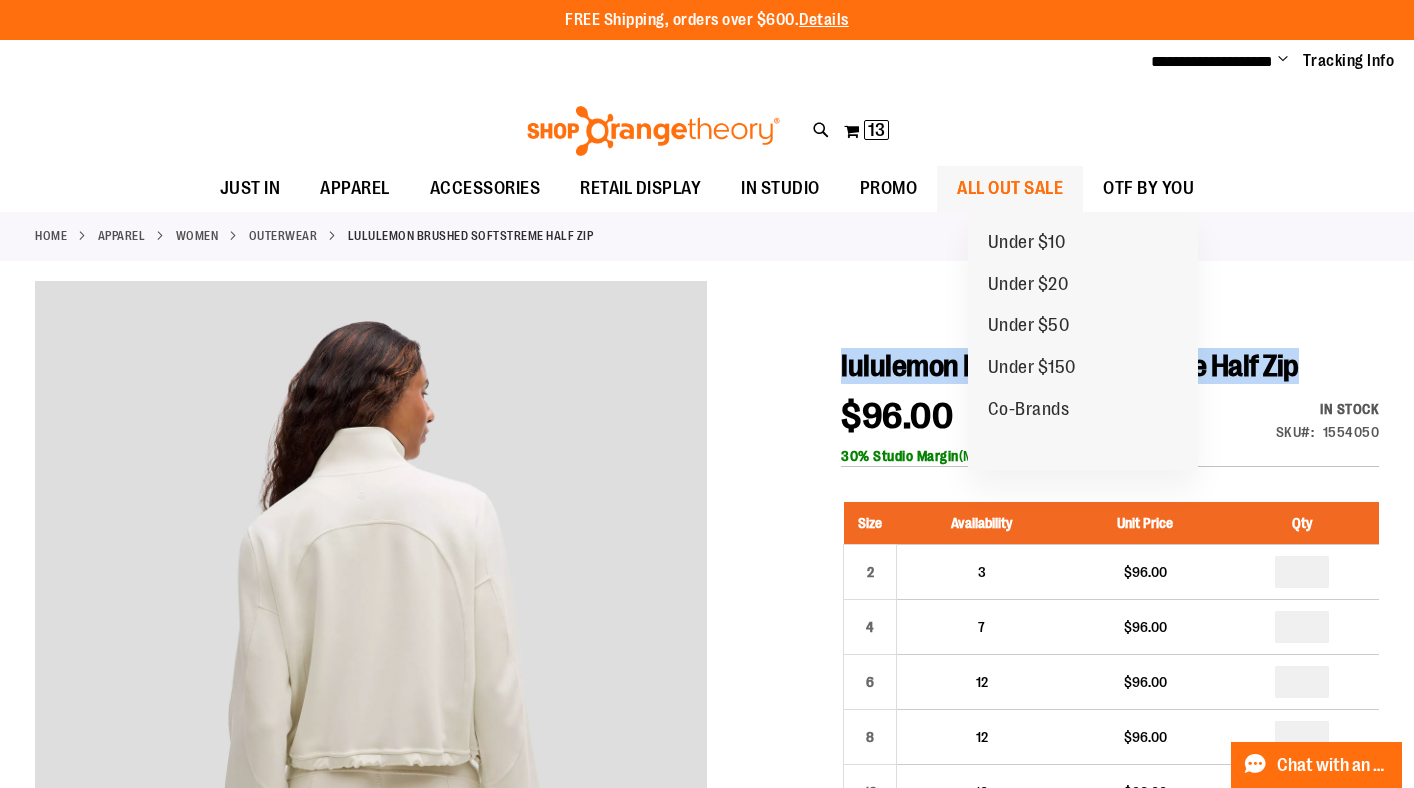 click on "ALL OUT SALE" at bounding box center (1010, 188) 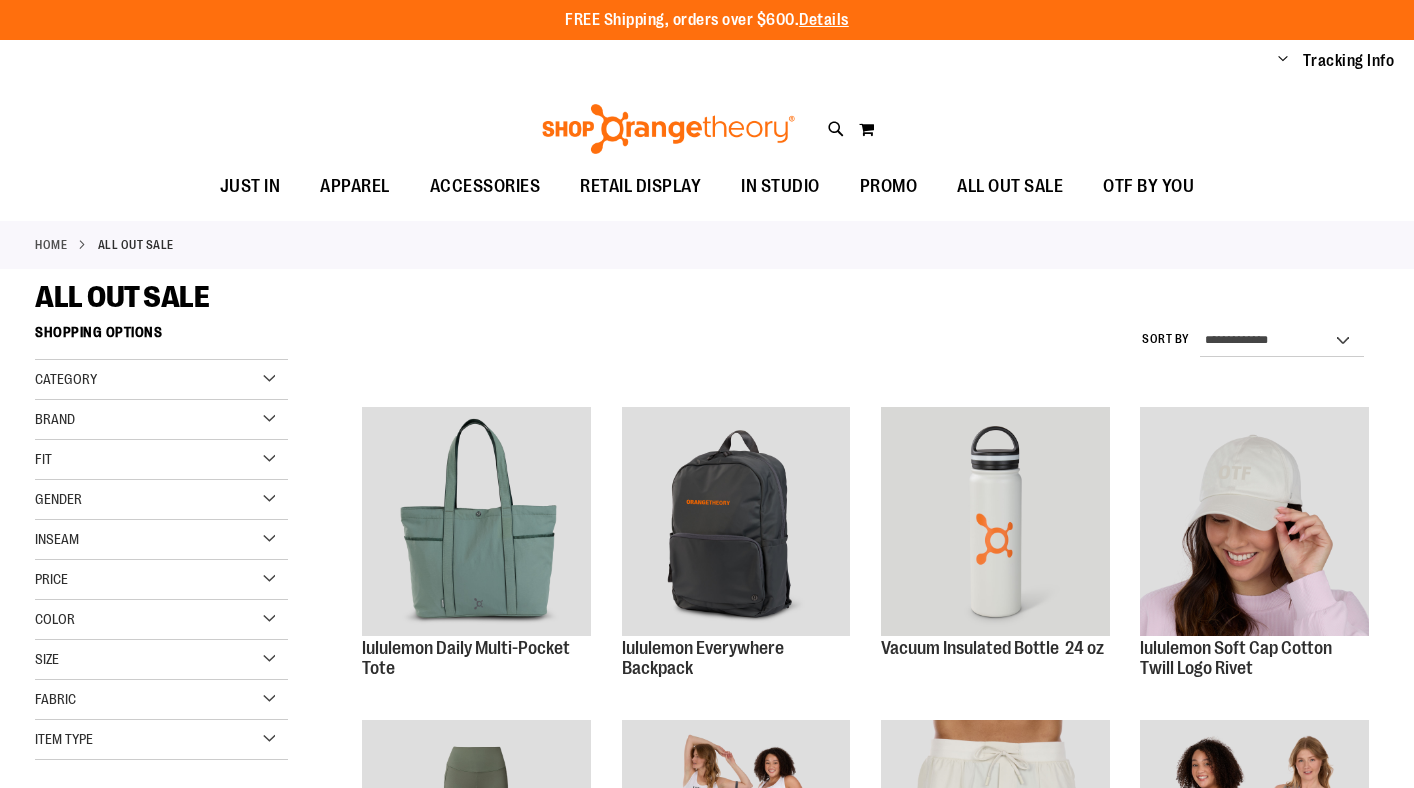 scroll, scrollTop: 0, scrollLeft: 0, axis: both 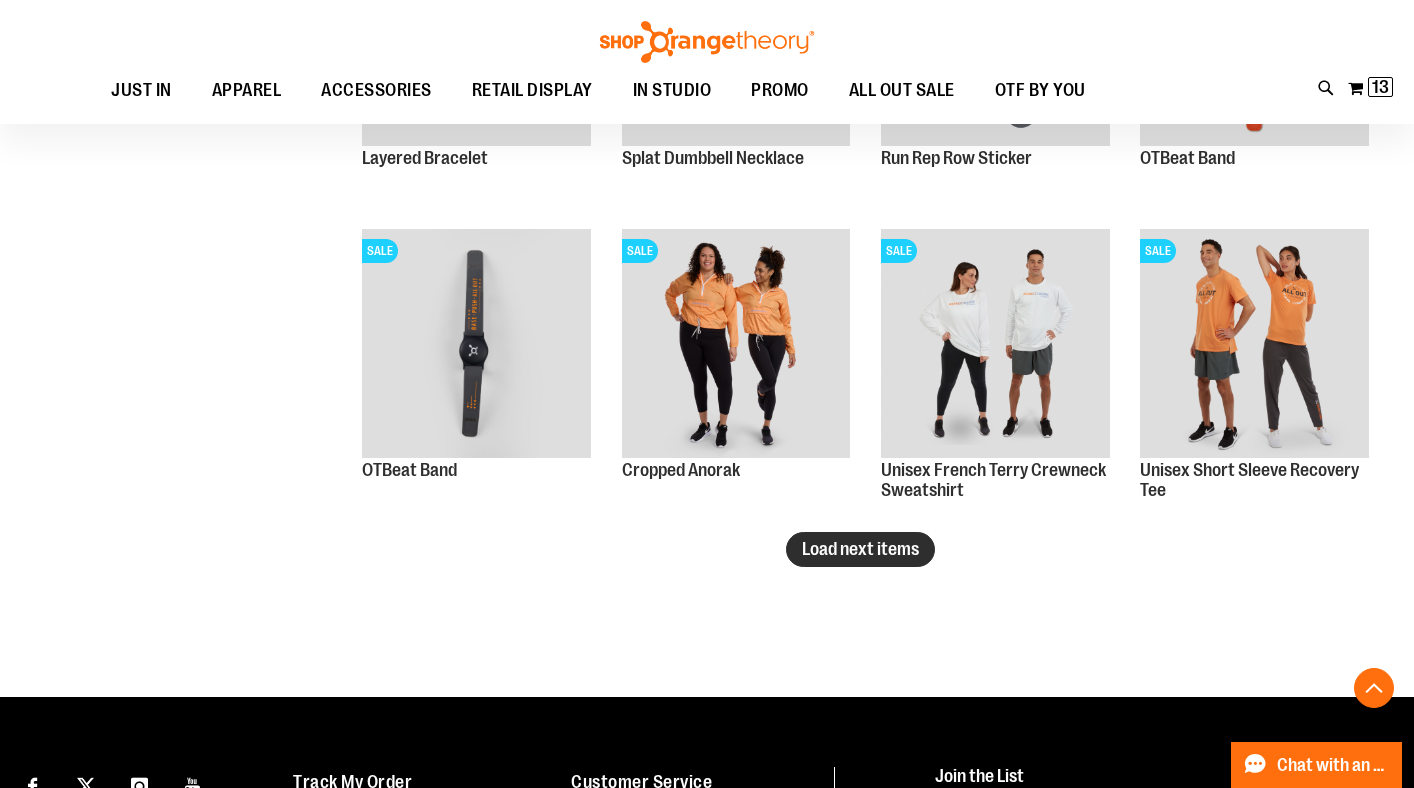 type on "**********" 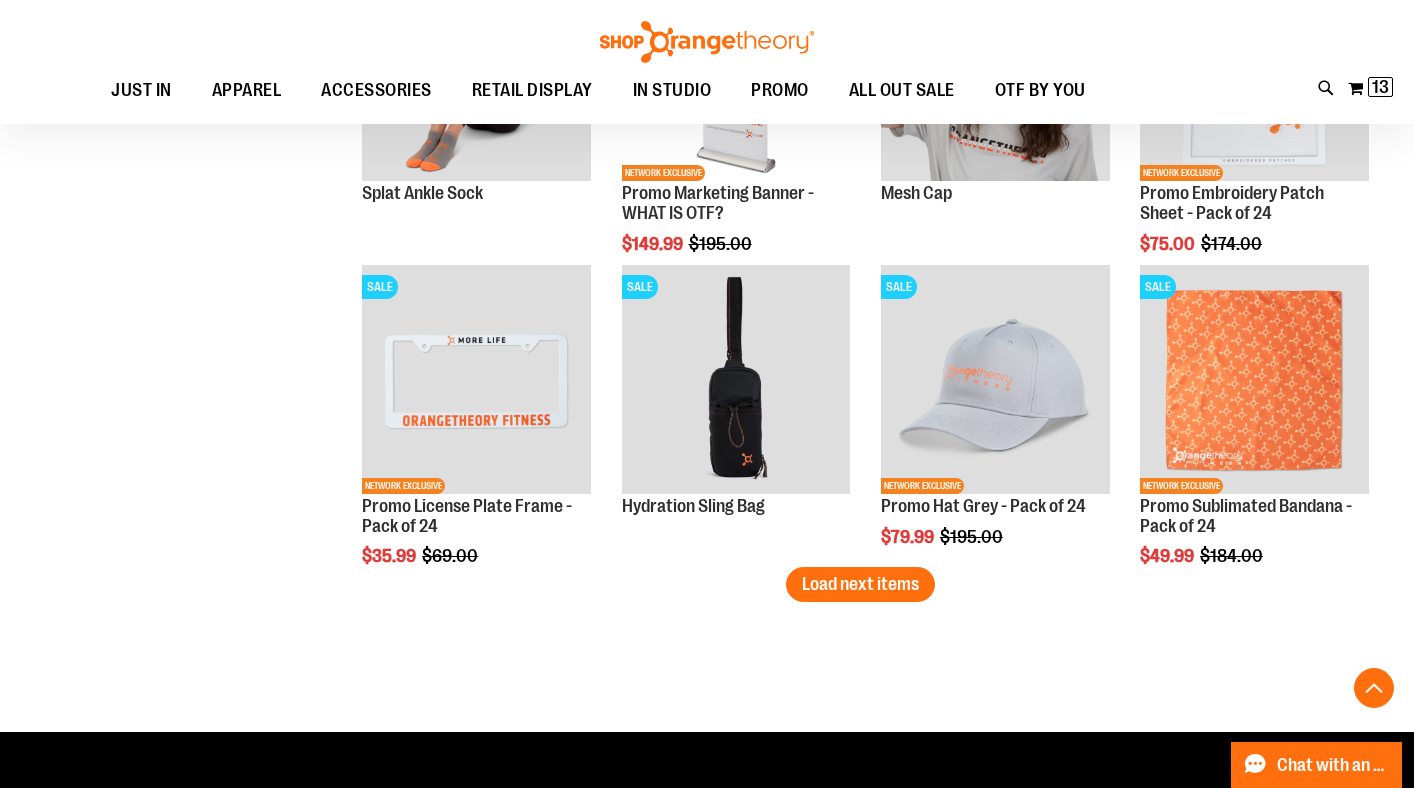 scroll, scrollTop: 3425, scrollLeft: 0, axis: vertical 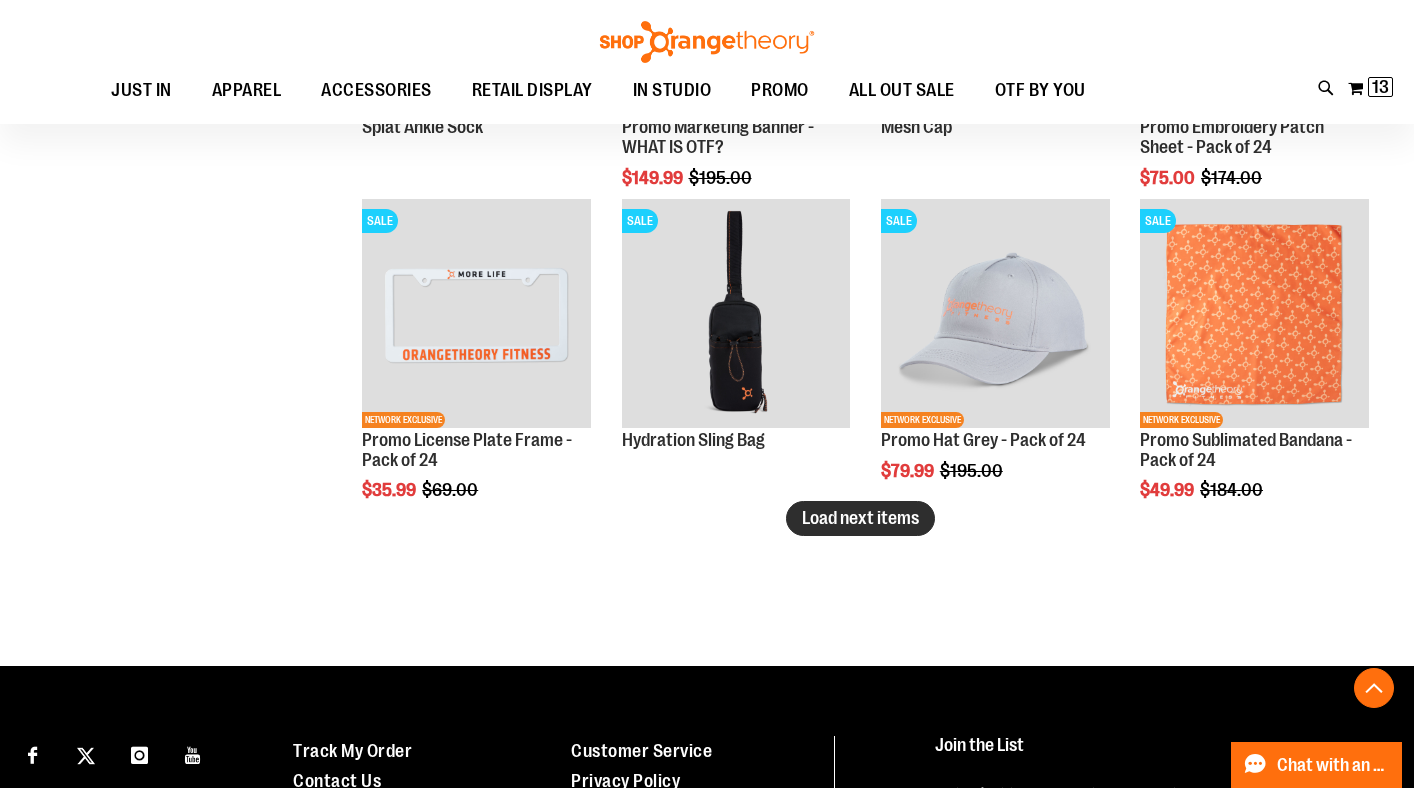 click on "Load next items" at bounding box center [860, 518] 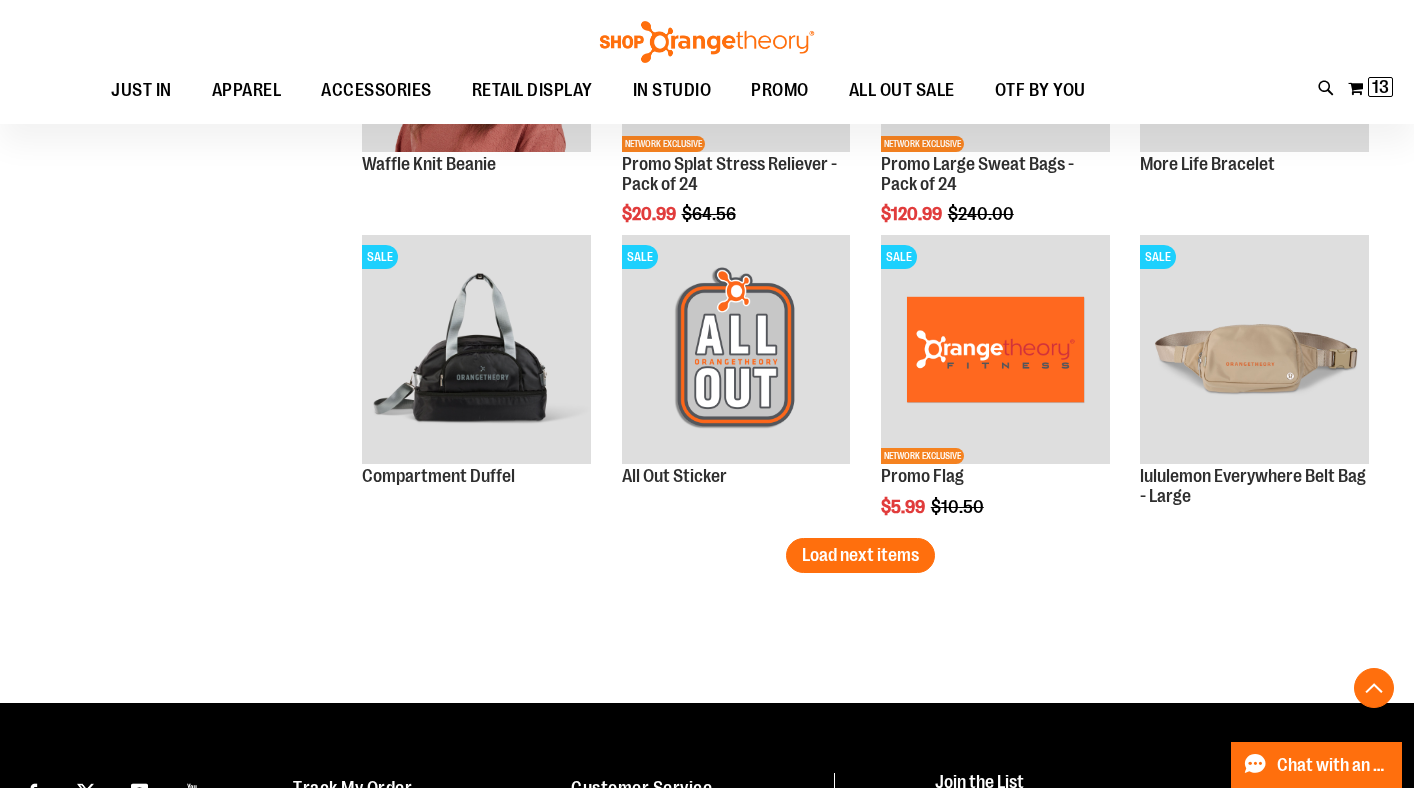 scroll, scrollTop: 4342, scrollLeft: 0, axis: vertical 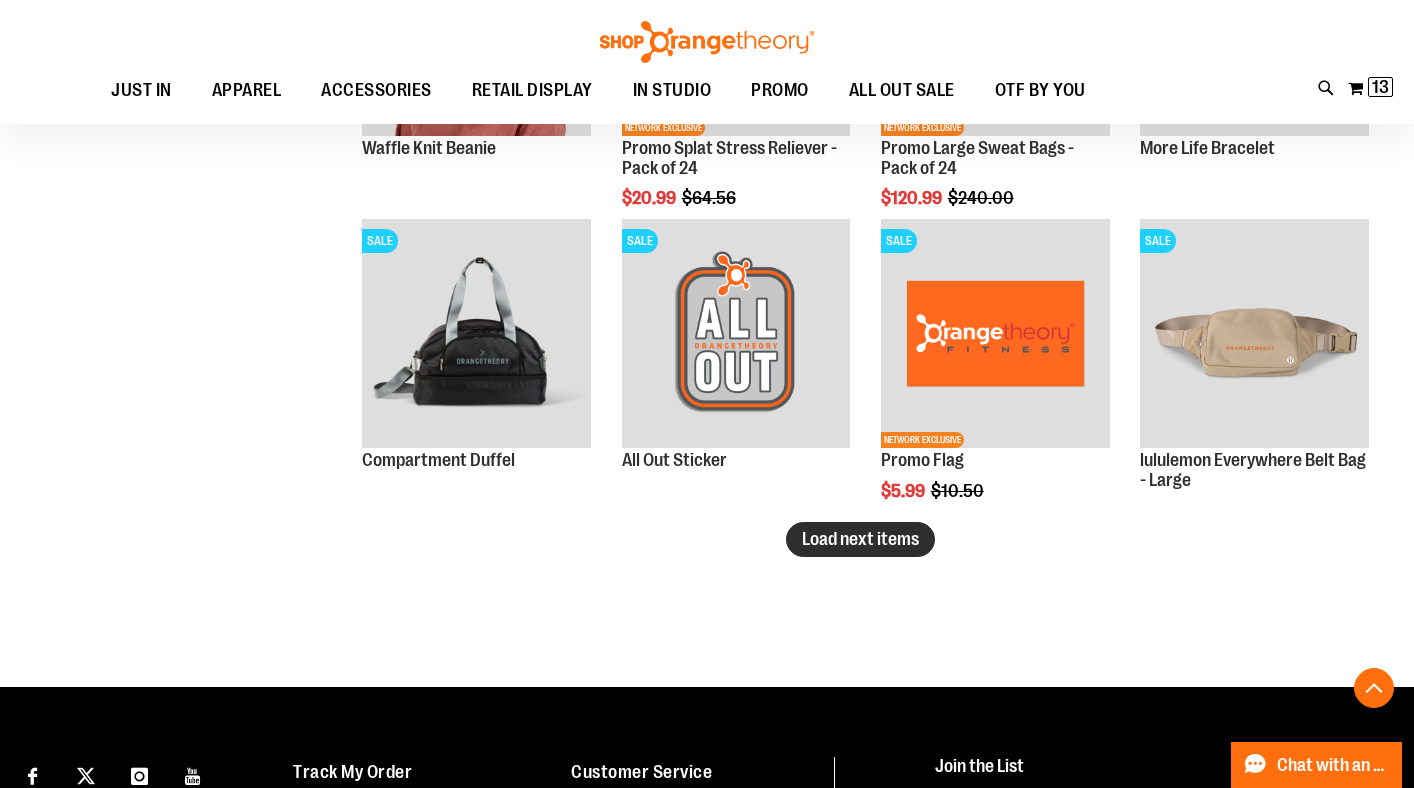 click on "Load next items" at bounding box center (860, 539) 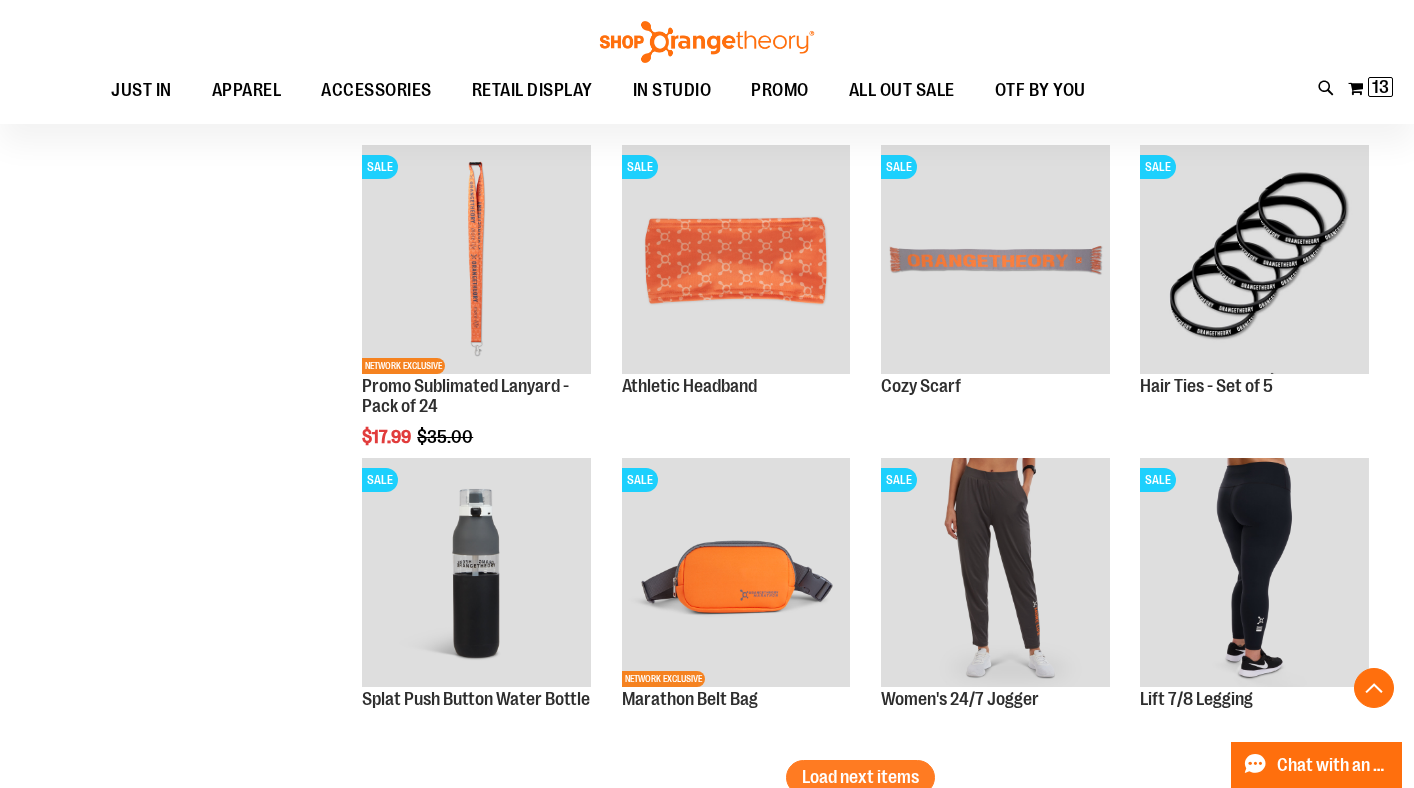 scroll, scrollTop: 5192, scrollLeft: 0, axis: vertical 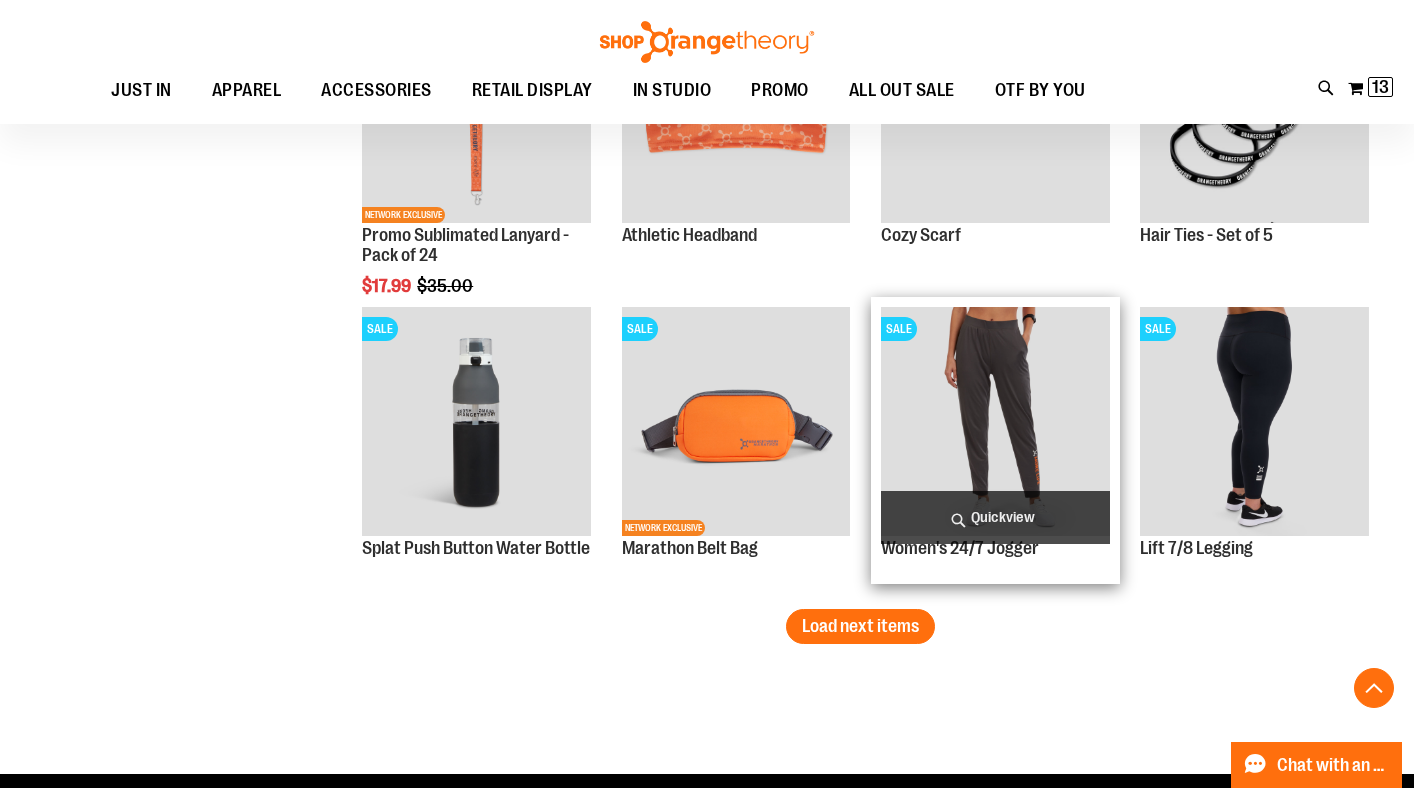 click on "Quickview" at bounding box center (995, 517) 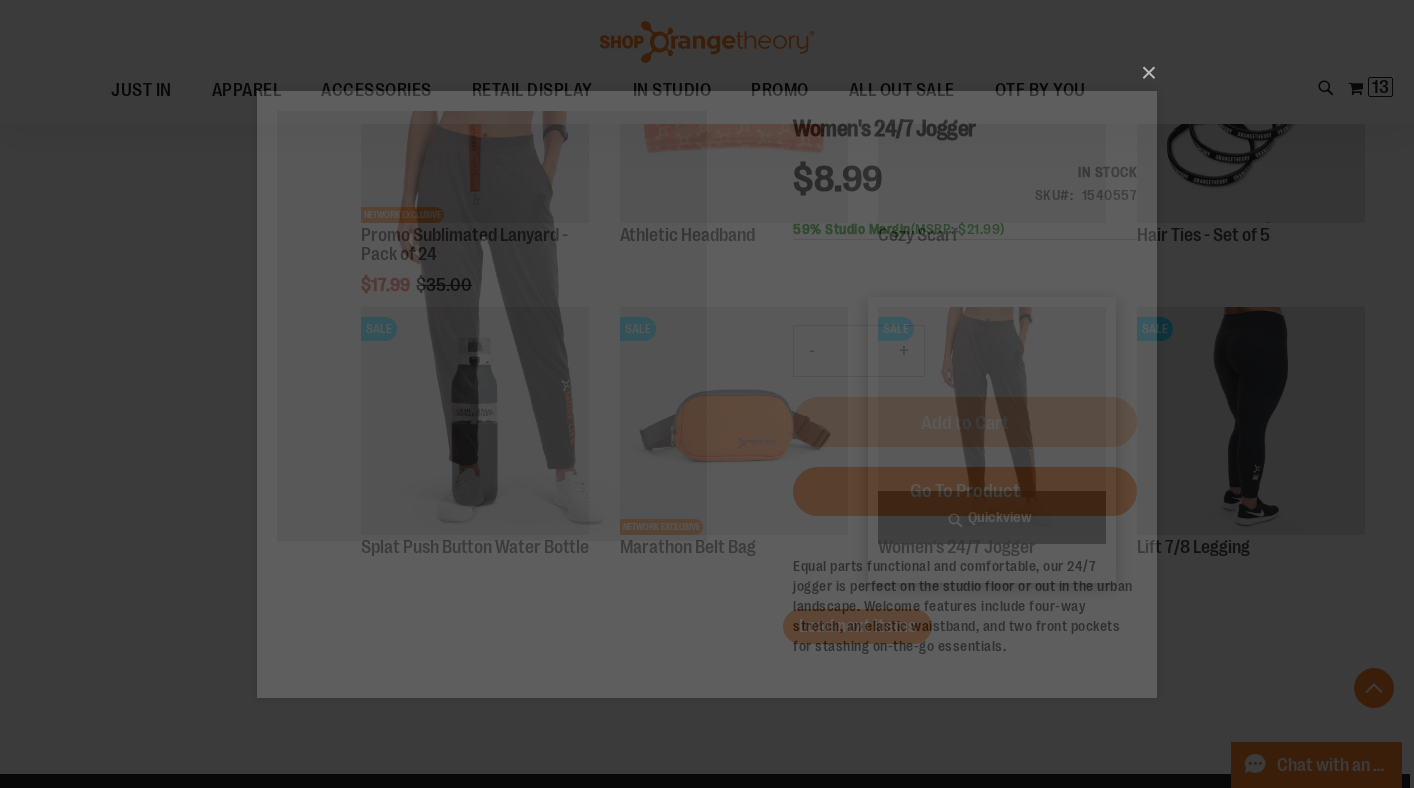 scroll, scrollTop: 0, scrollLeft: 0, axis: both 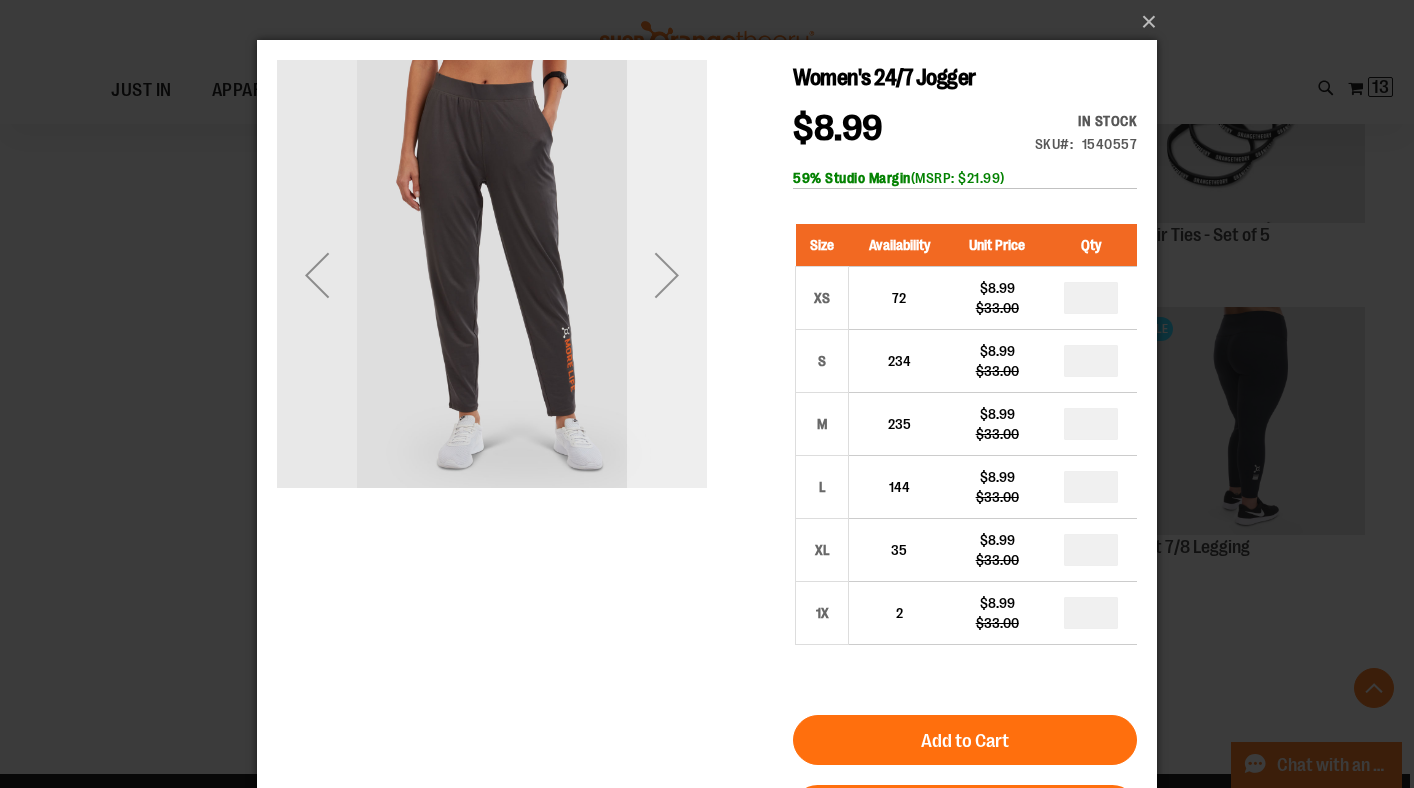 click at bounding box center [667, 275] 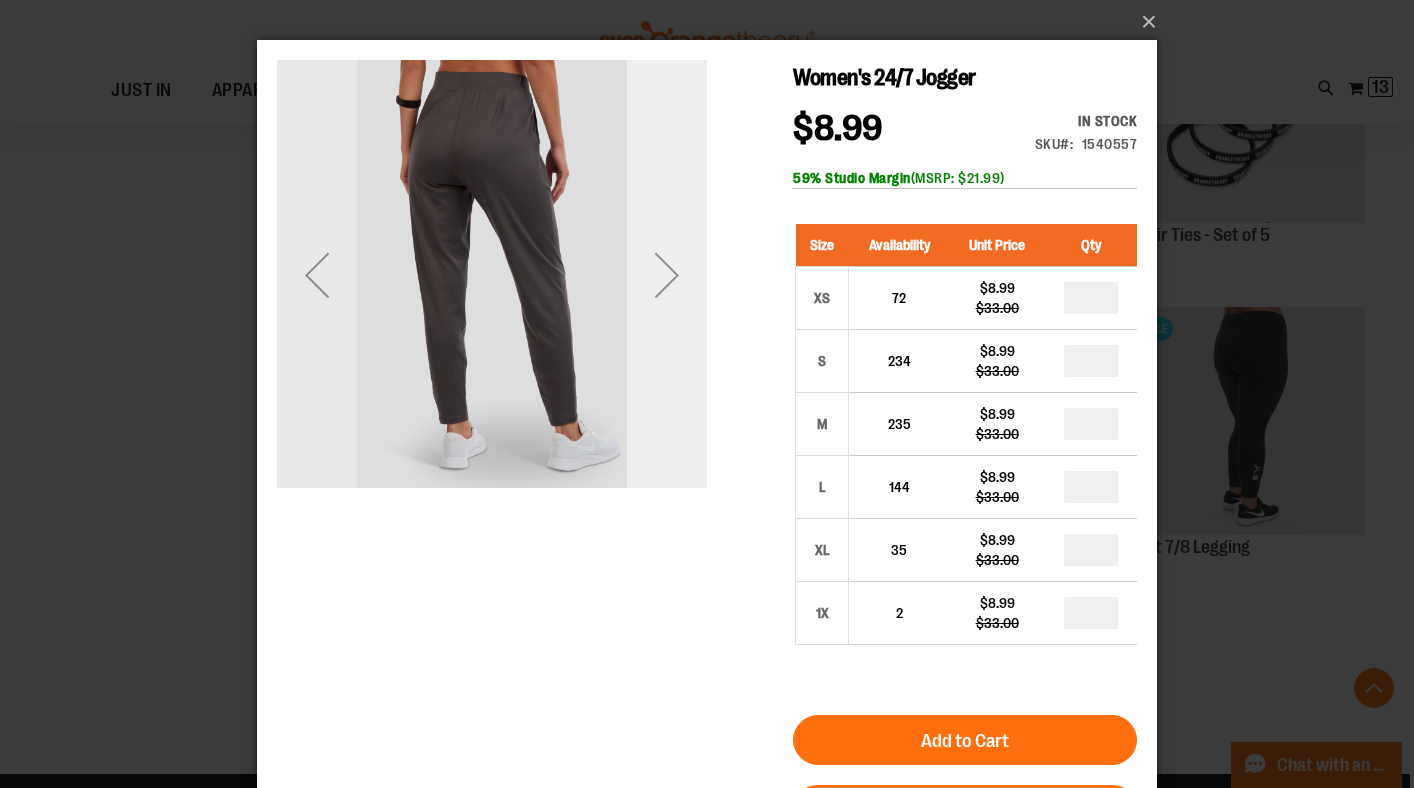 click at bounding box center [667, 275] 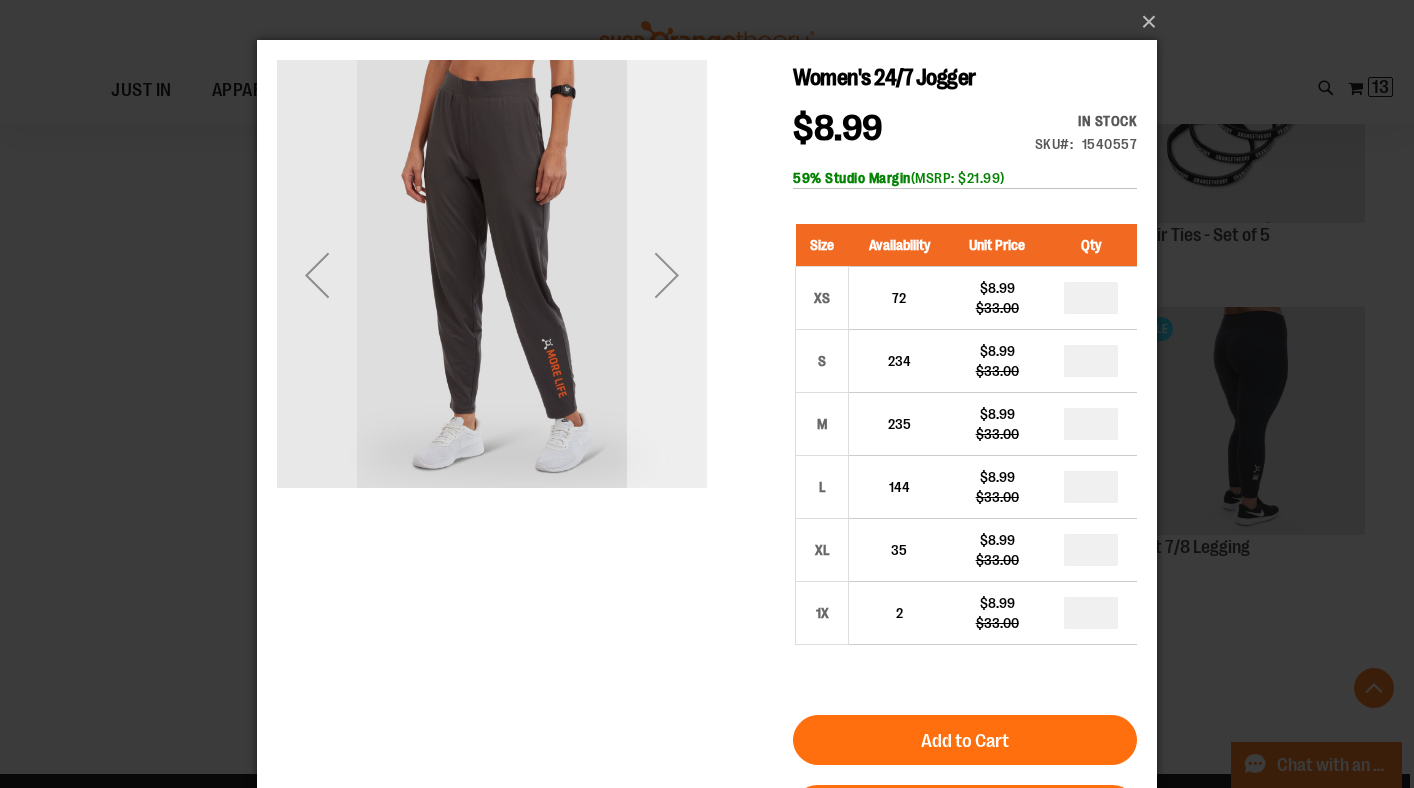 click at bounding box center (667, 275) 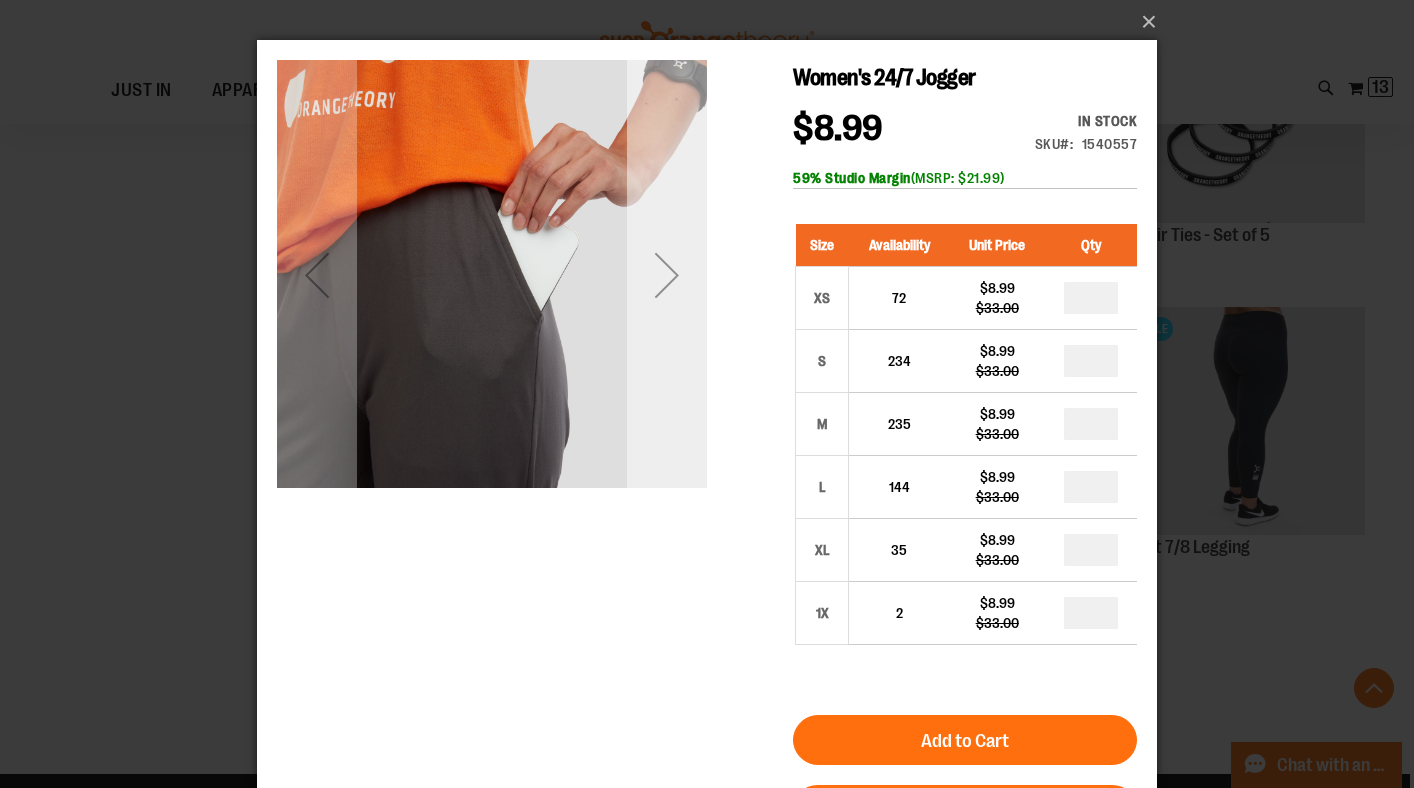 click at bounding box center (667, 275) 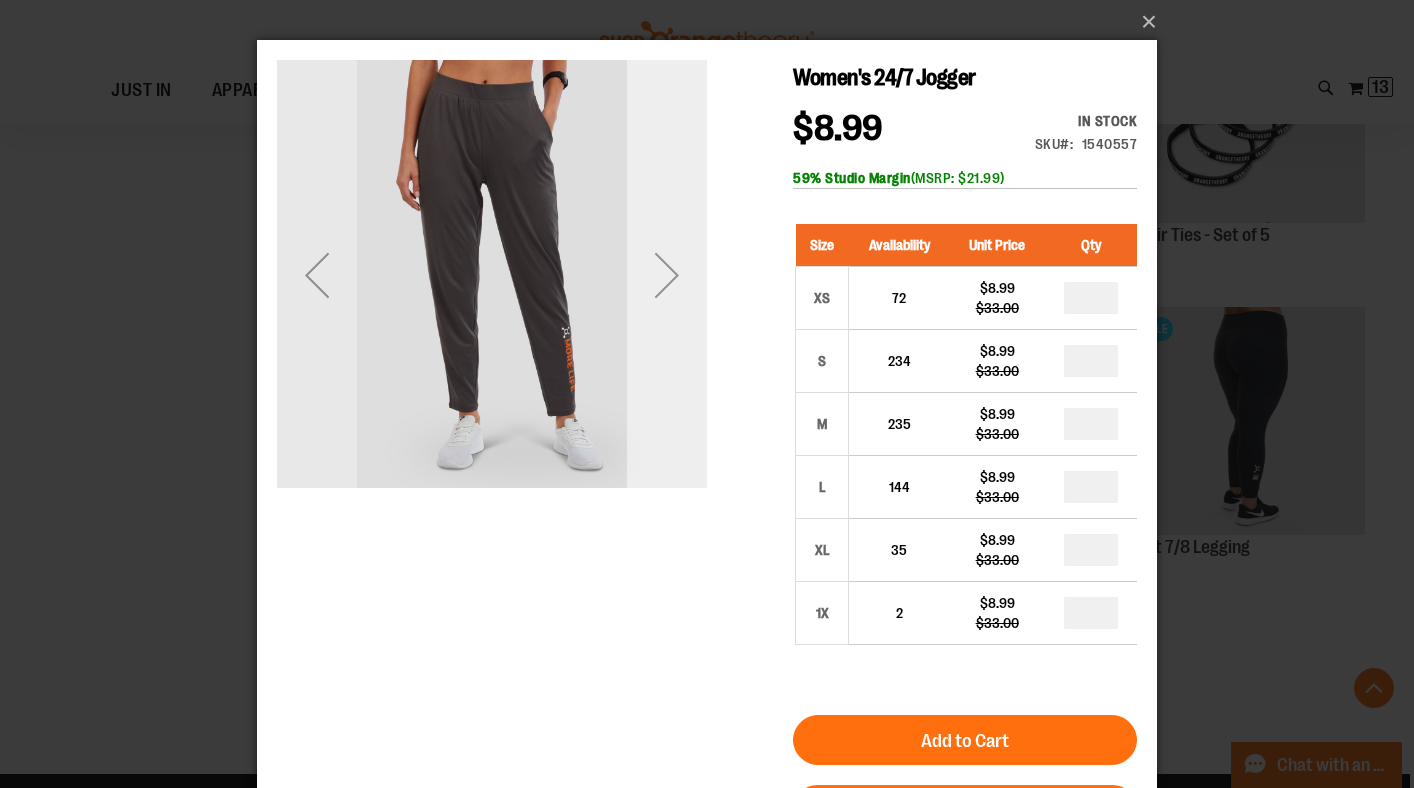 click at bounding box center (667, 275) 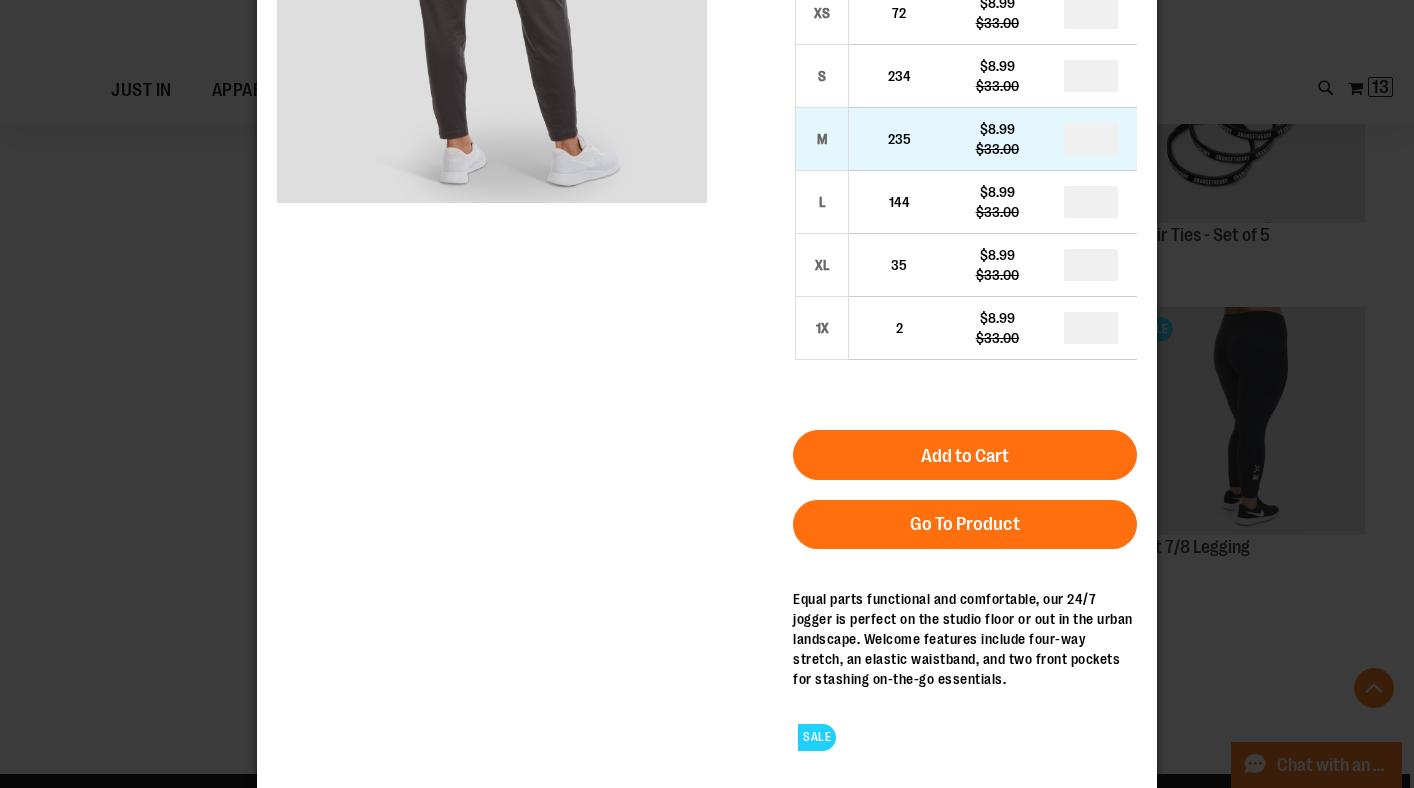 scroll, scrollTop: 0, scrollLeft: 0, axis: both 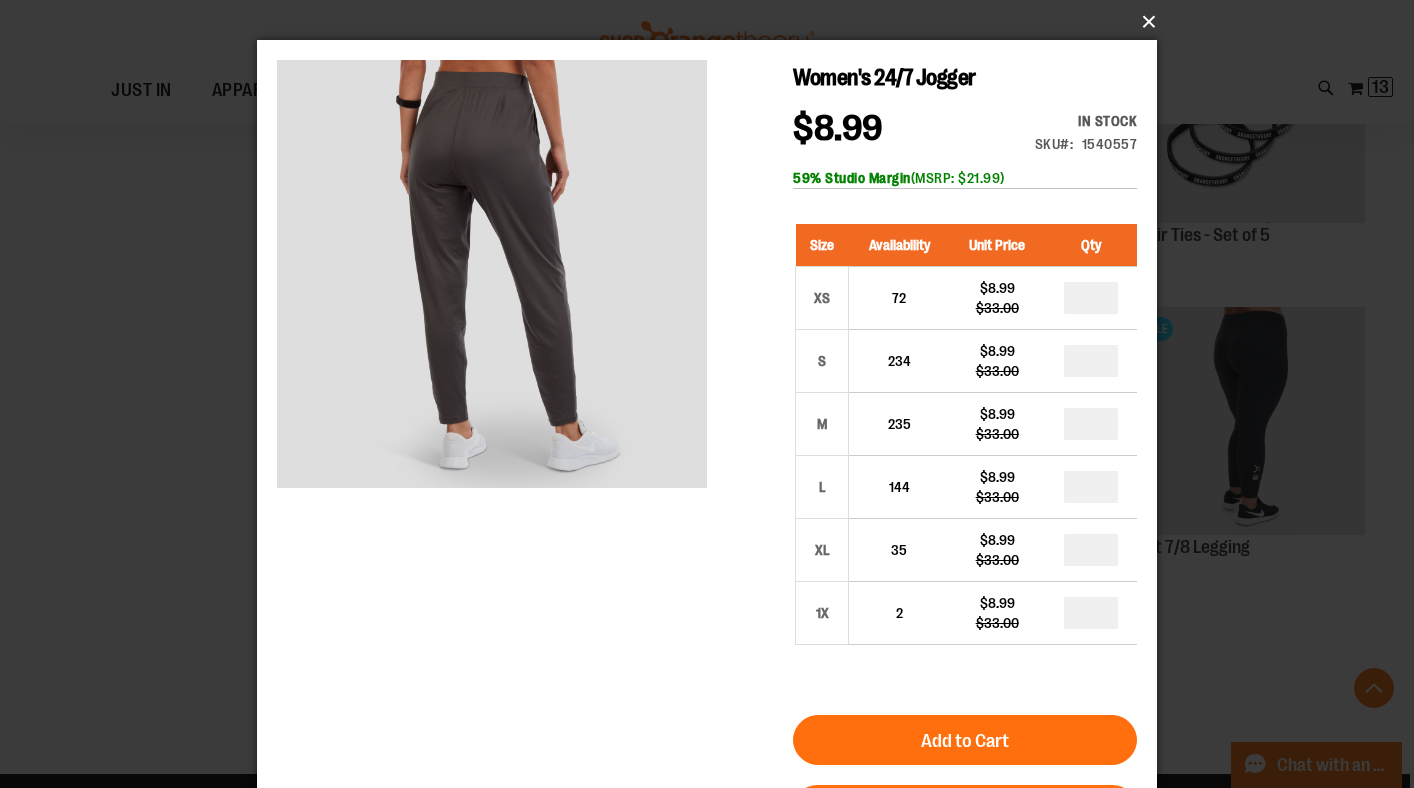 click on "×" at bounding box center (713, 22) 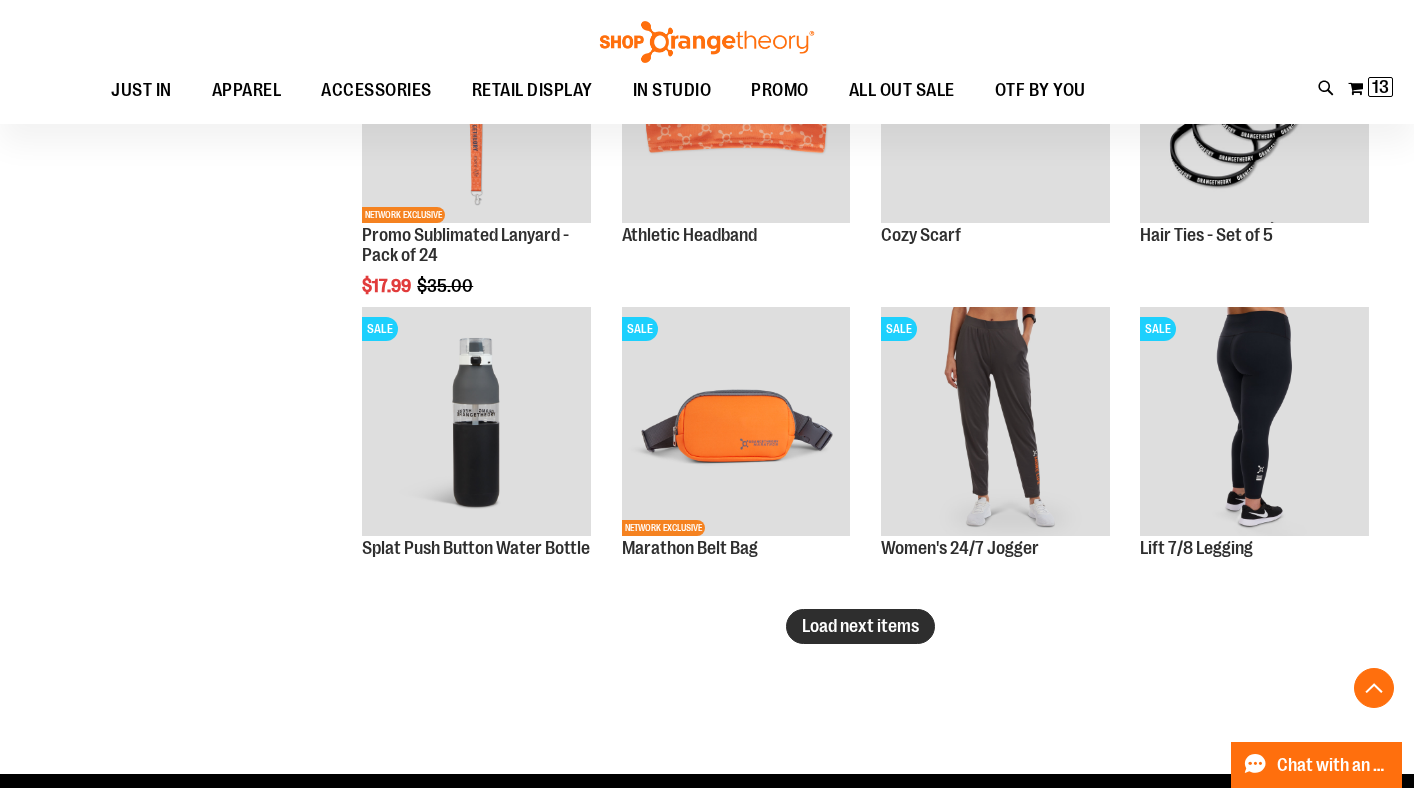click on "Load next items" at bounding box center (860, 626) 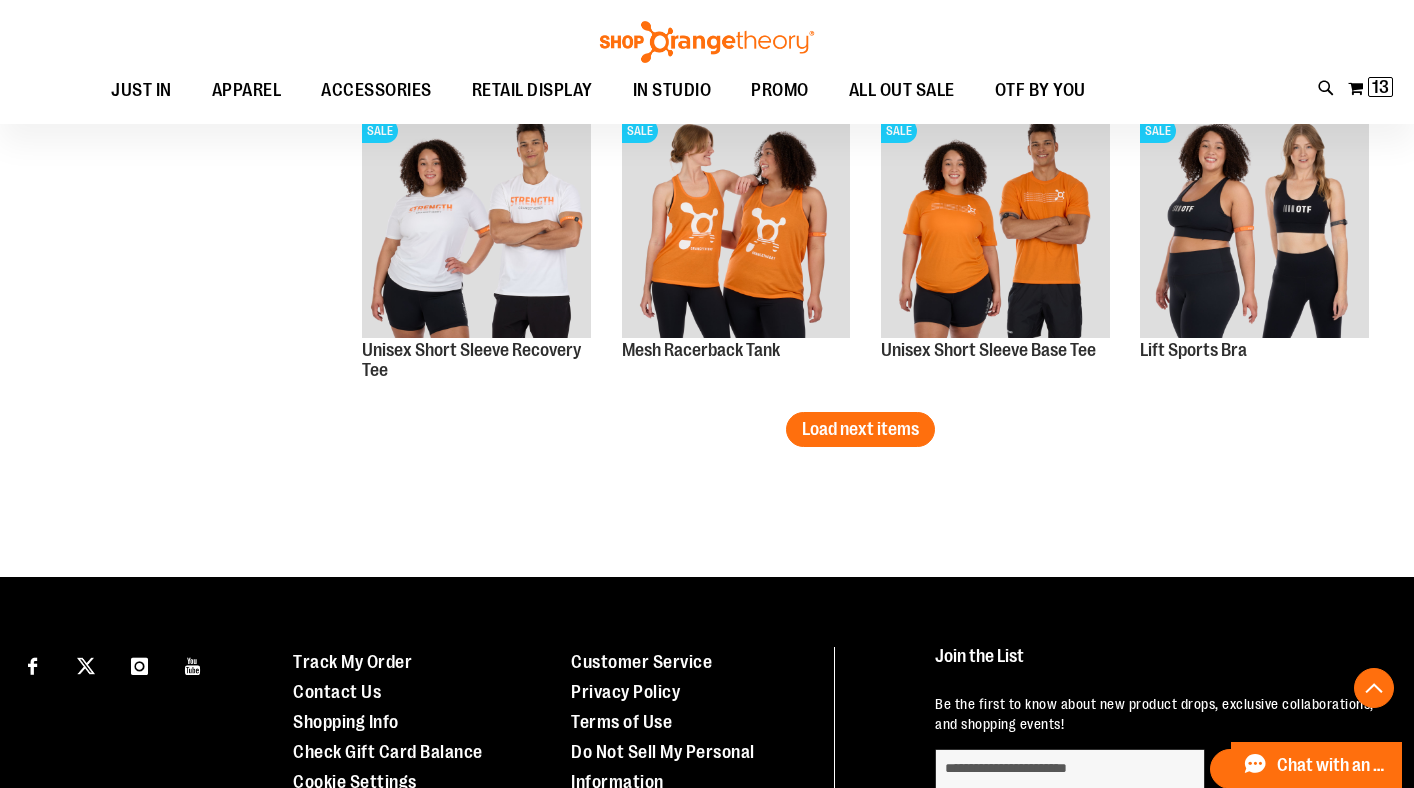 scroll, scrollTop: 6331, scrollLeft: 0, axis: vertical 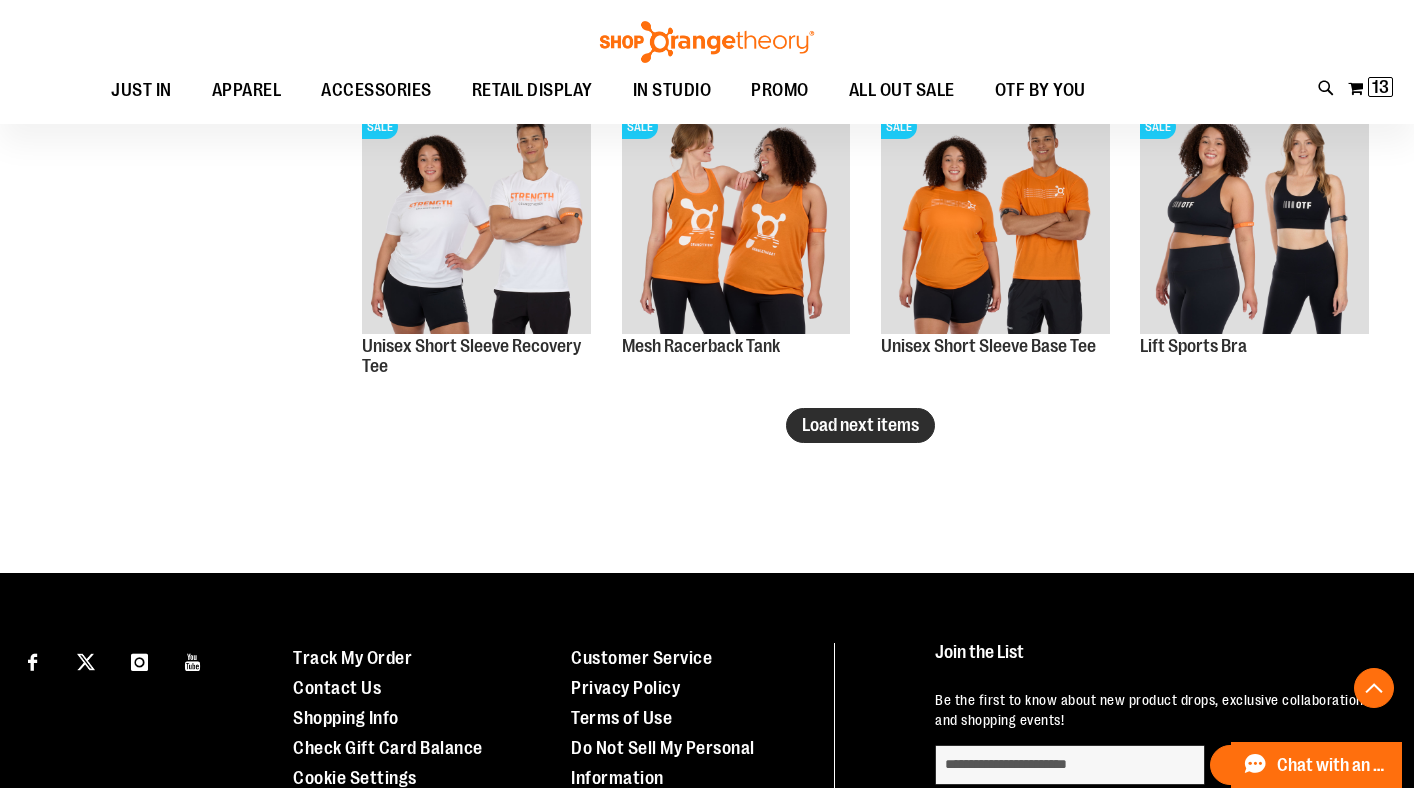 click on "Load next items" at bounding box center (860, 425) 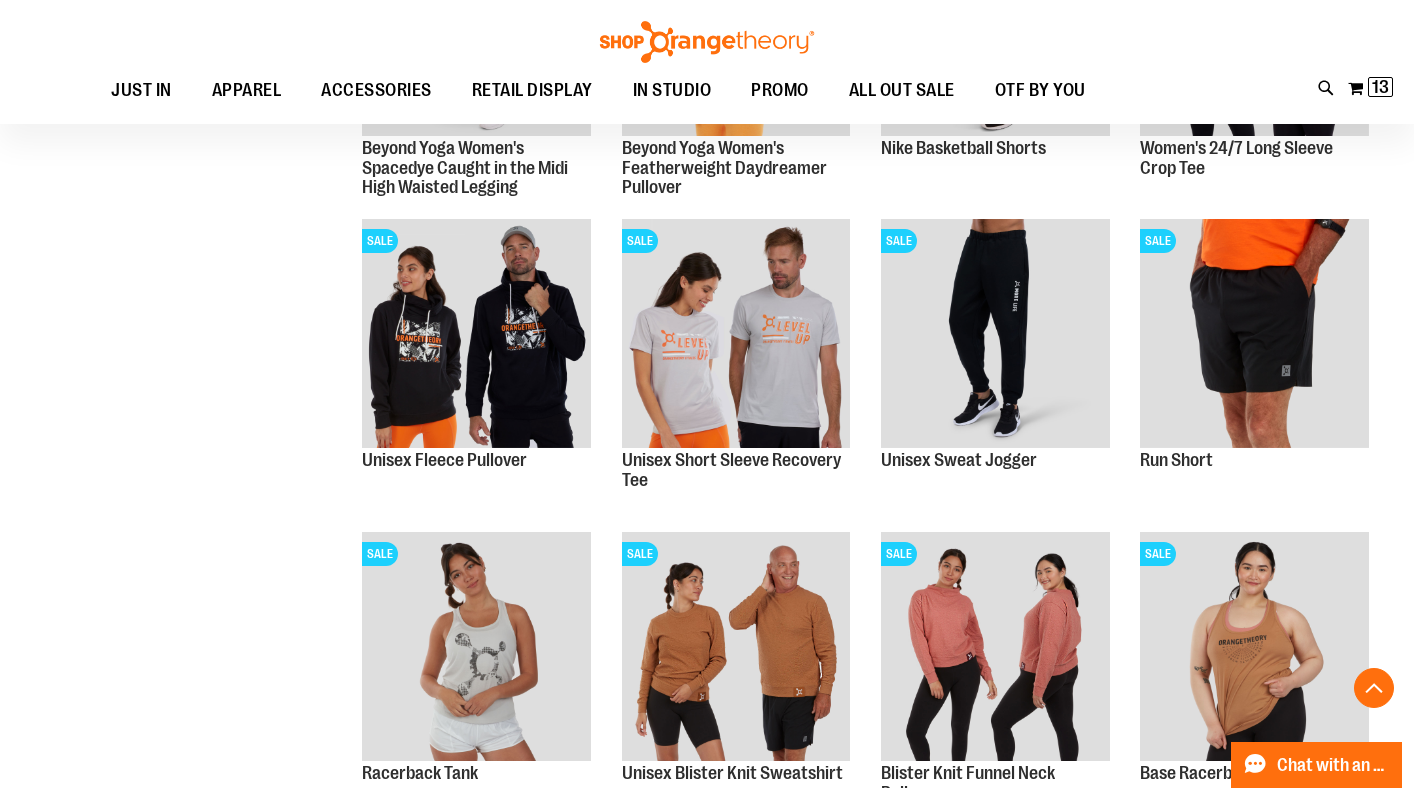 scroll, scrollTop: 6855, scrollLeft: 0, axis: vertical 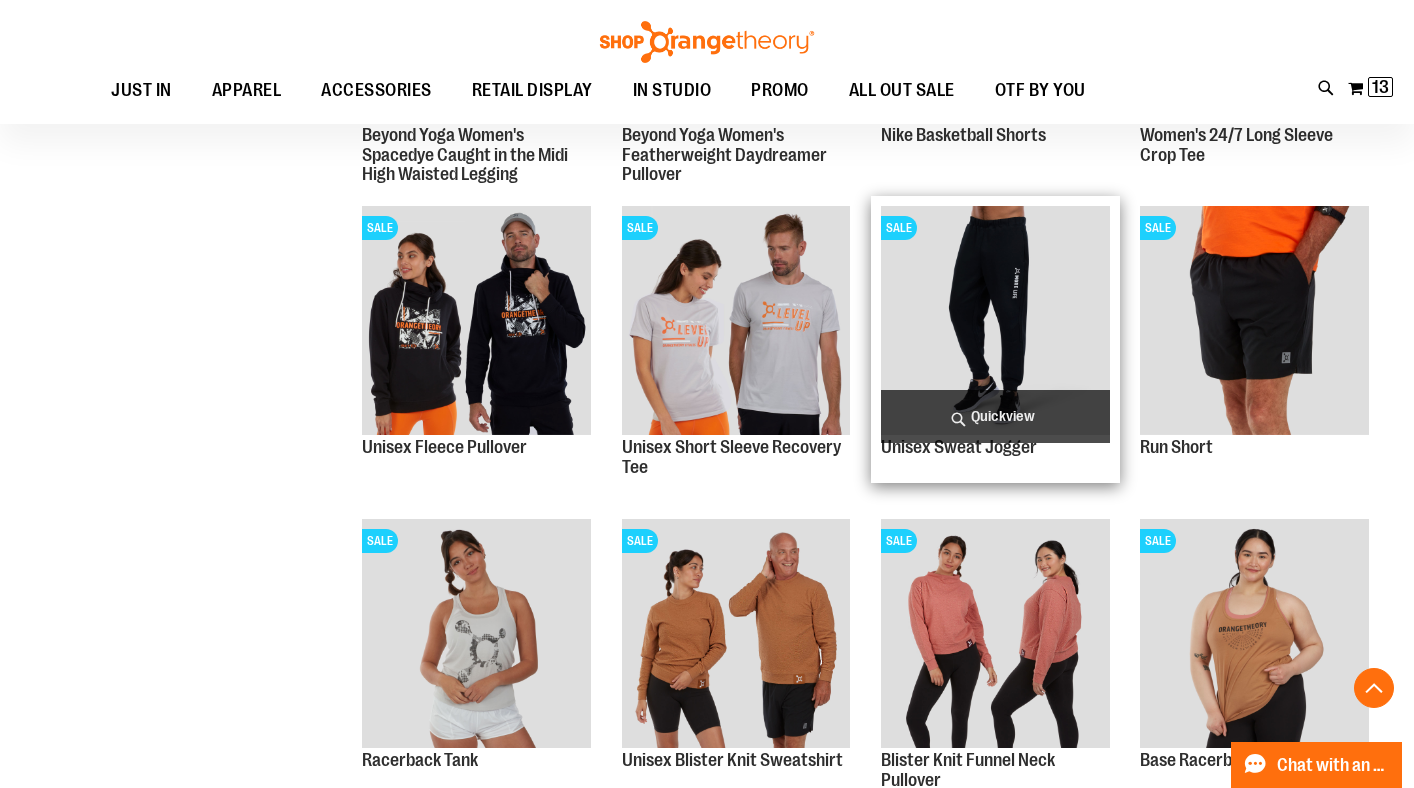 click on "Quickview" at bounding box center [995, 416] 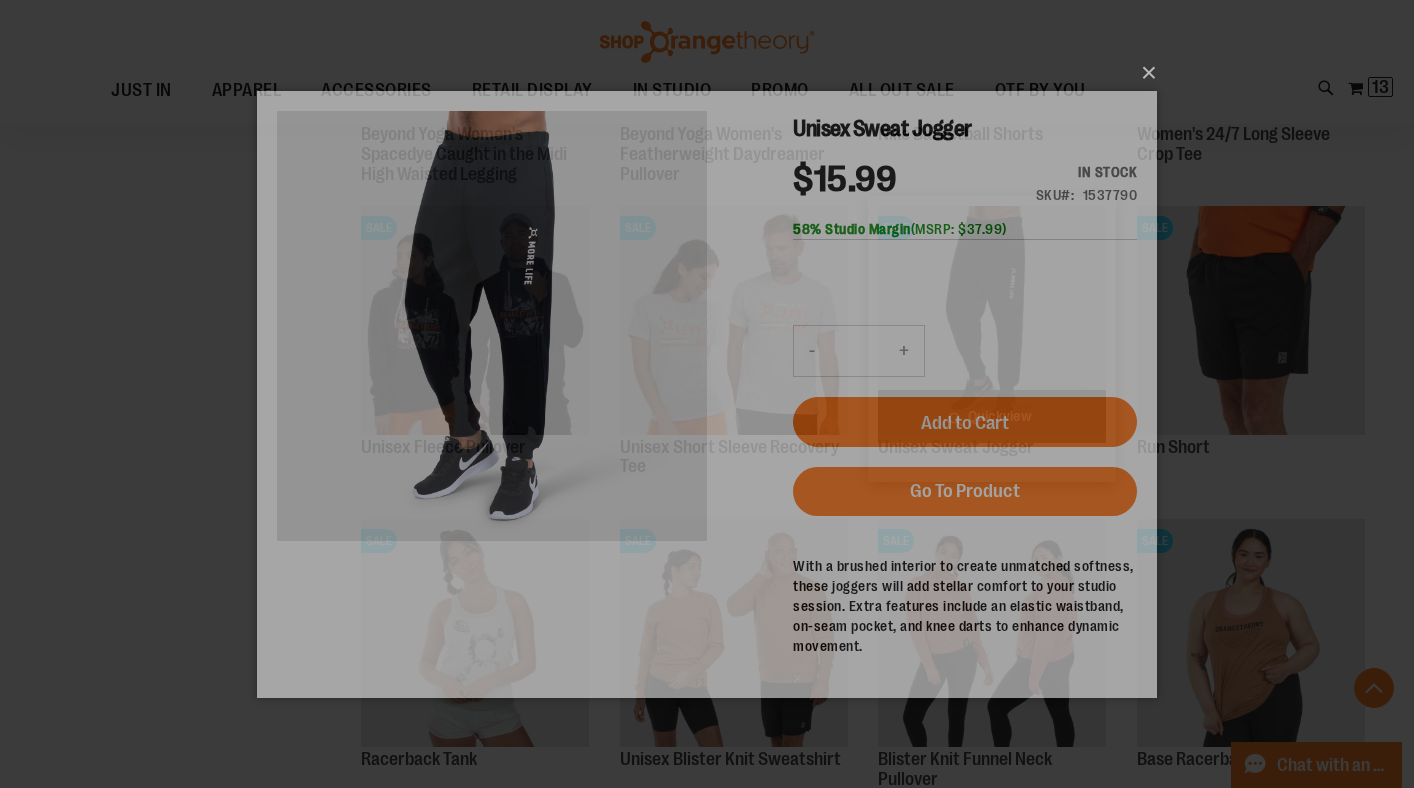 scroll, scrollTop: 0, scrollLeft: 0, axis: both 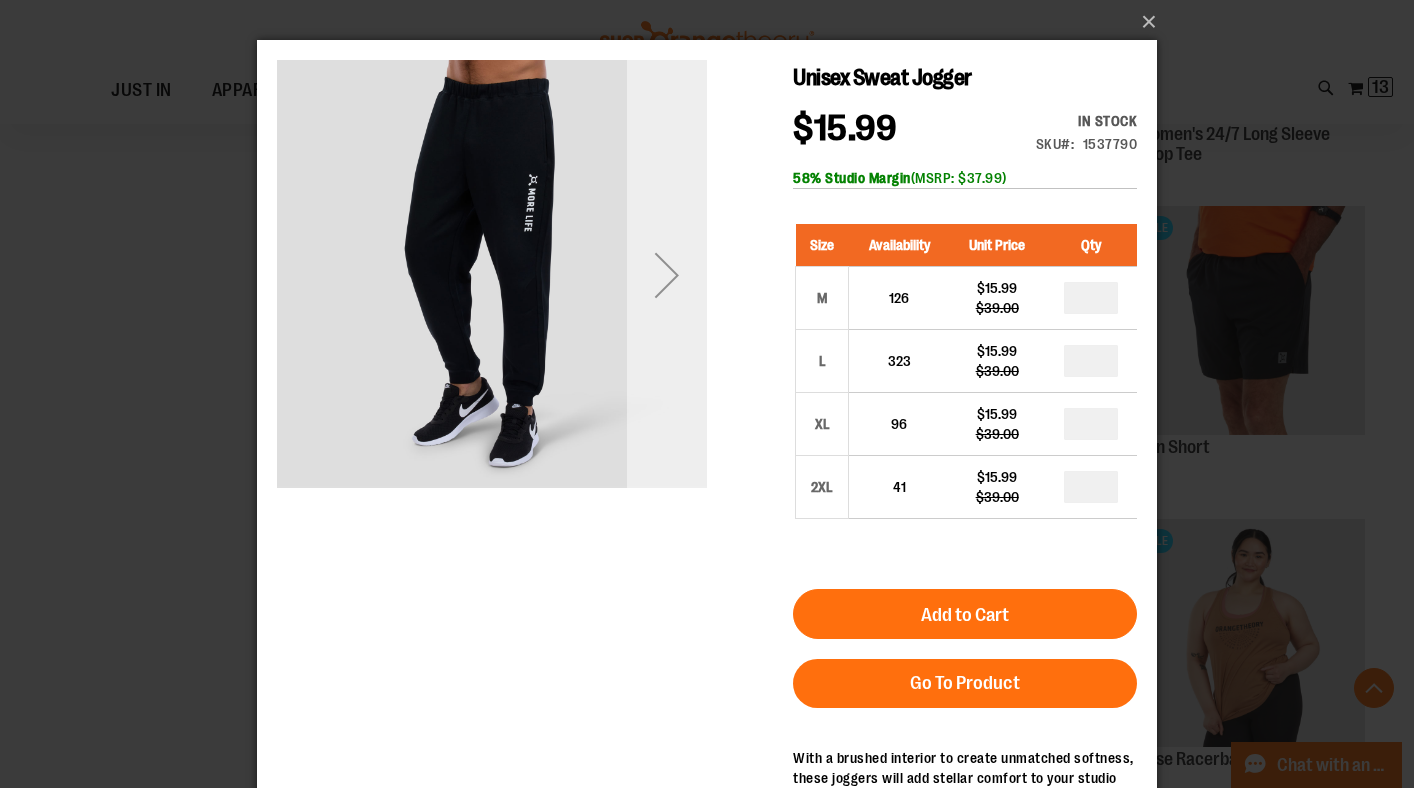 click at bounding box center (667, 275) 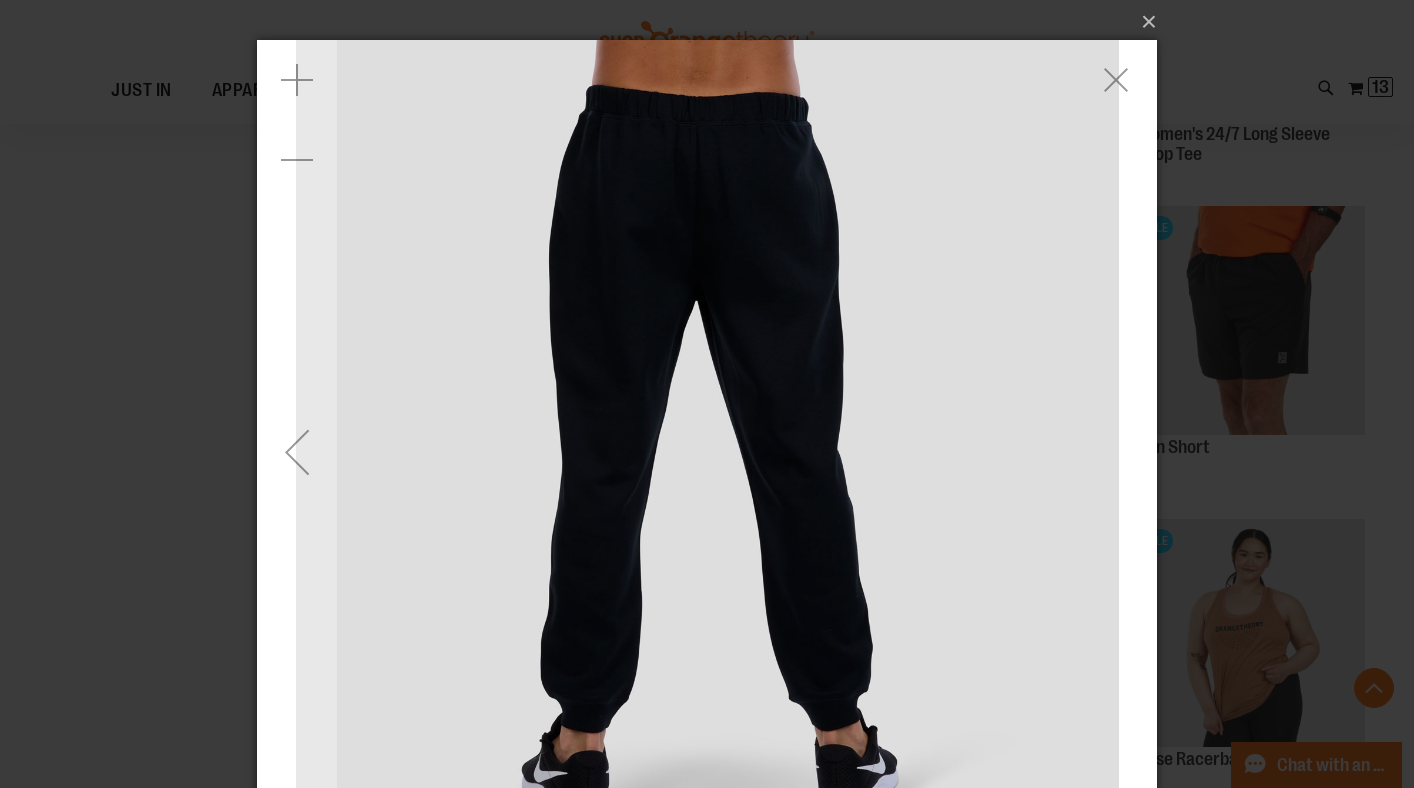 scroll, scrollTop: 159, scrollLeft: 0, axis: vertical 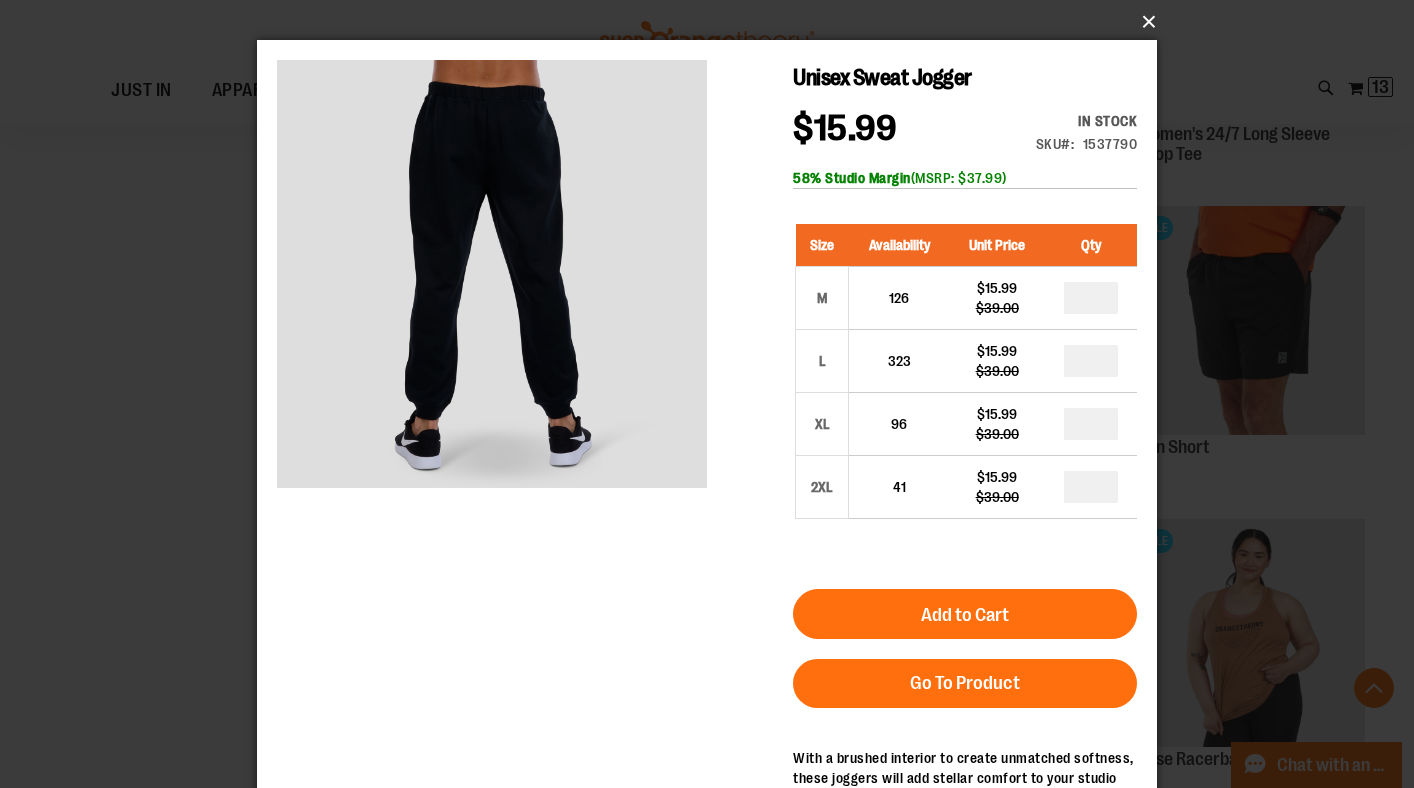 click on "×" at bounding box center [713, 22] 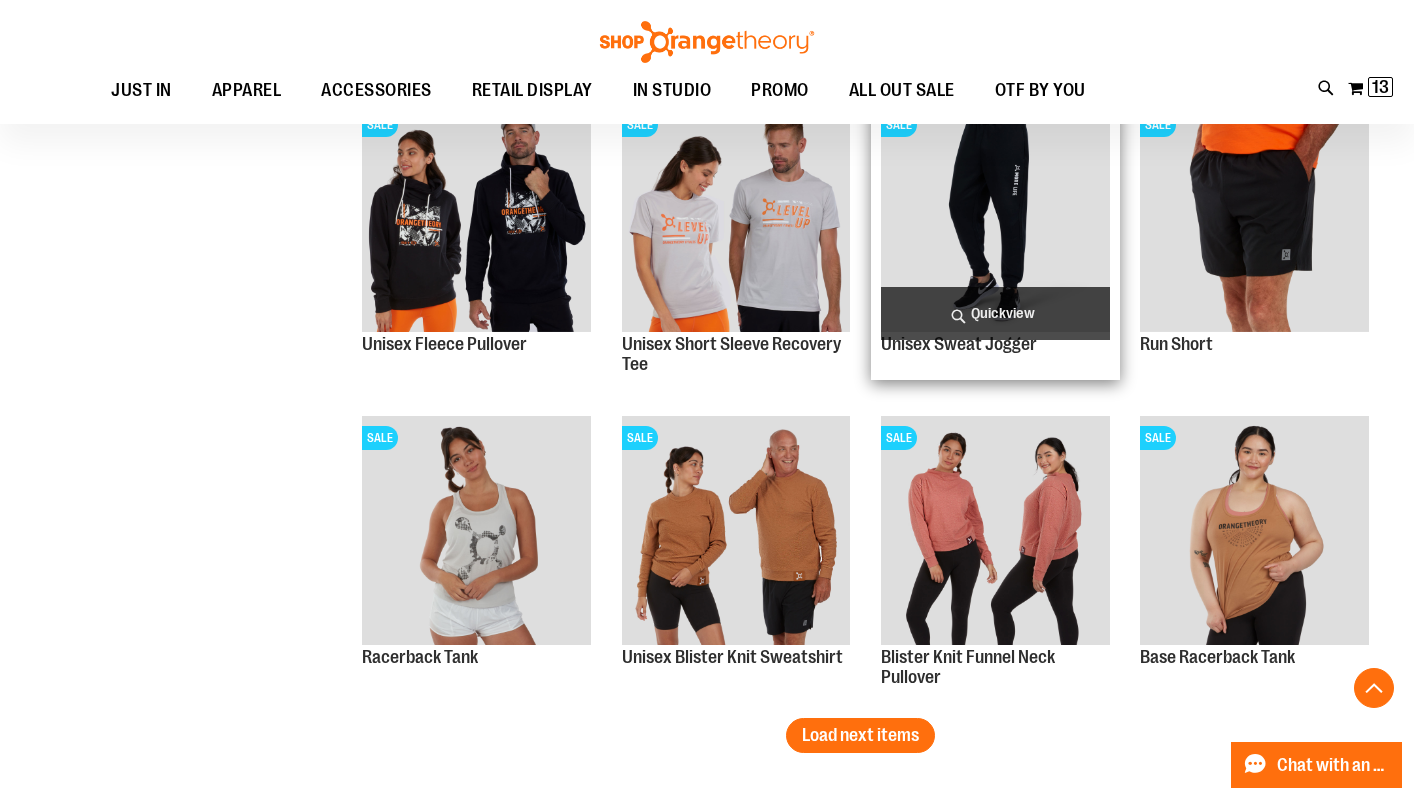 scroll, scrollTop: 7120, scrollLeft: 0, axis: vertical 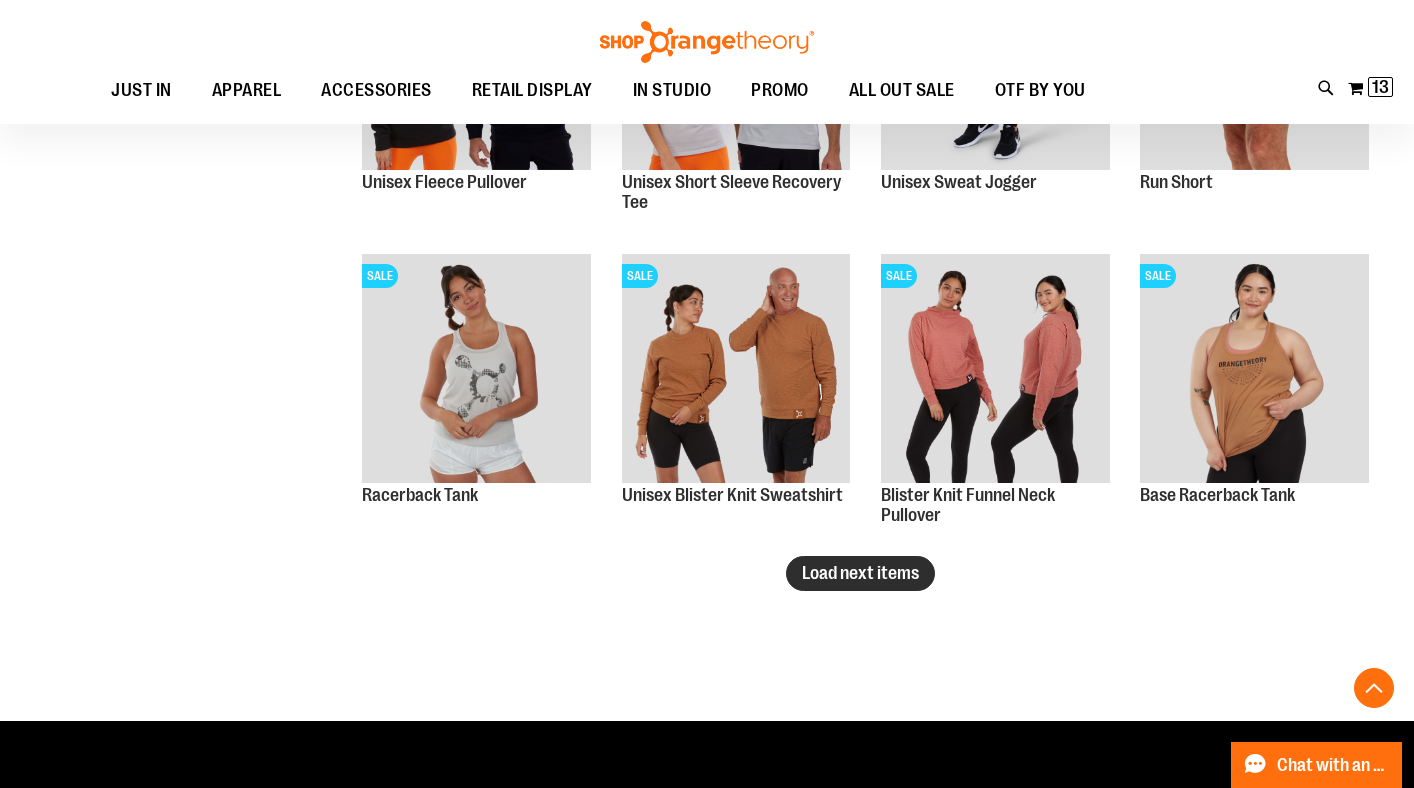 click on "Load next items" at bounding box center [860, 573] 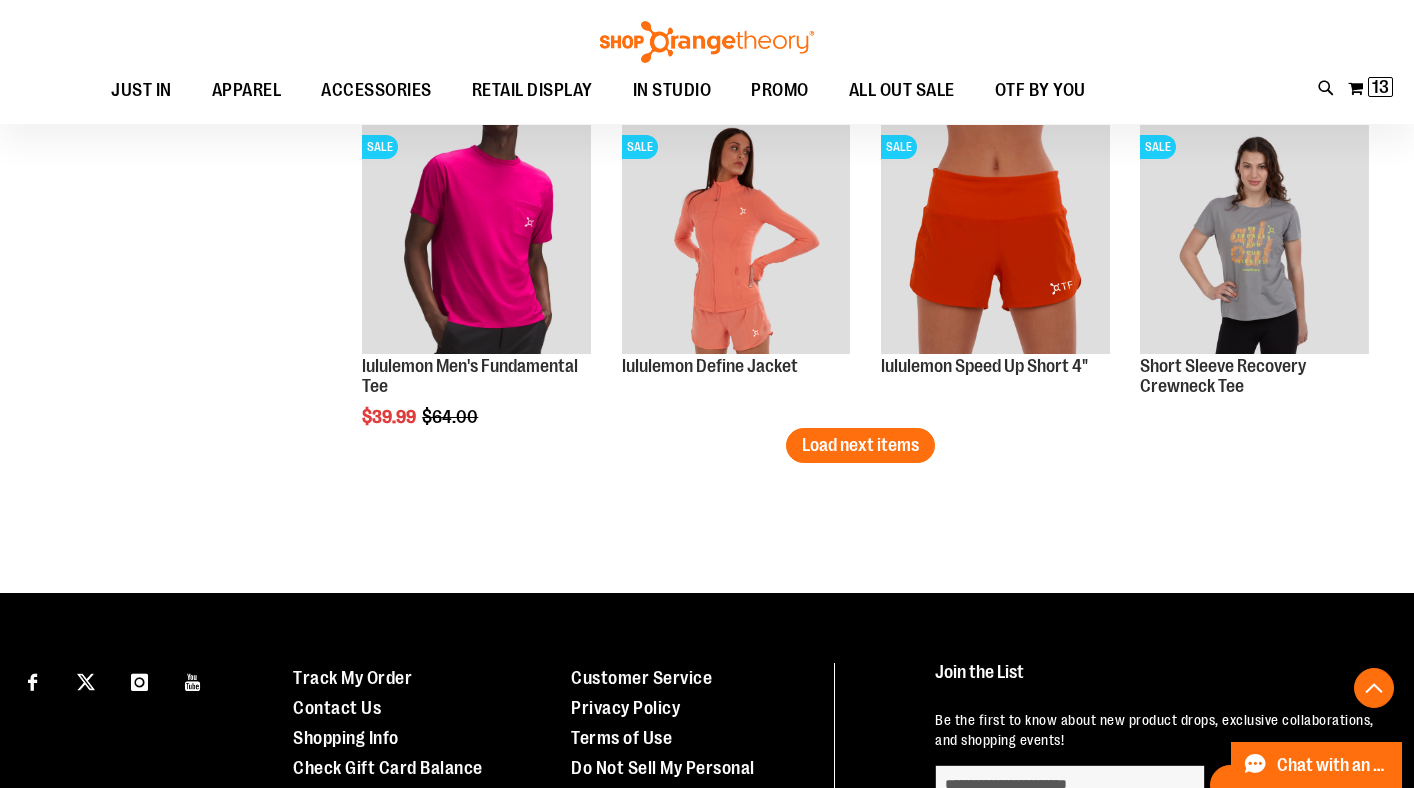 scroll, scrollTop: 8196, scrollLeft: 0, axis: vertical 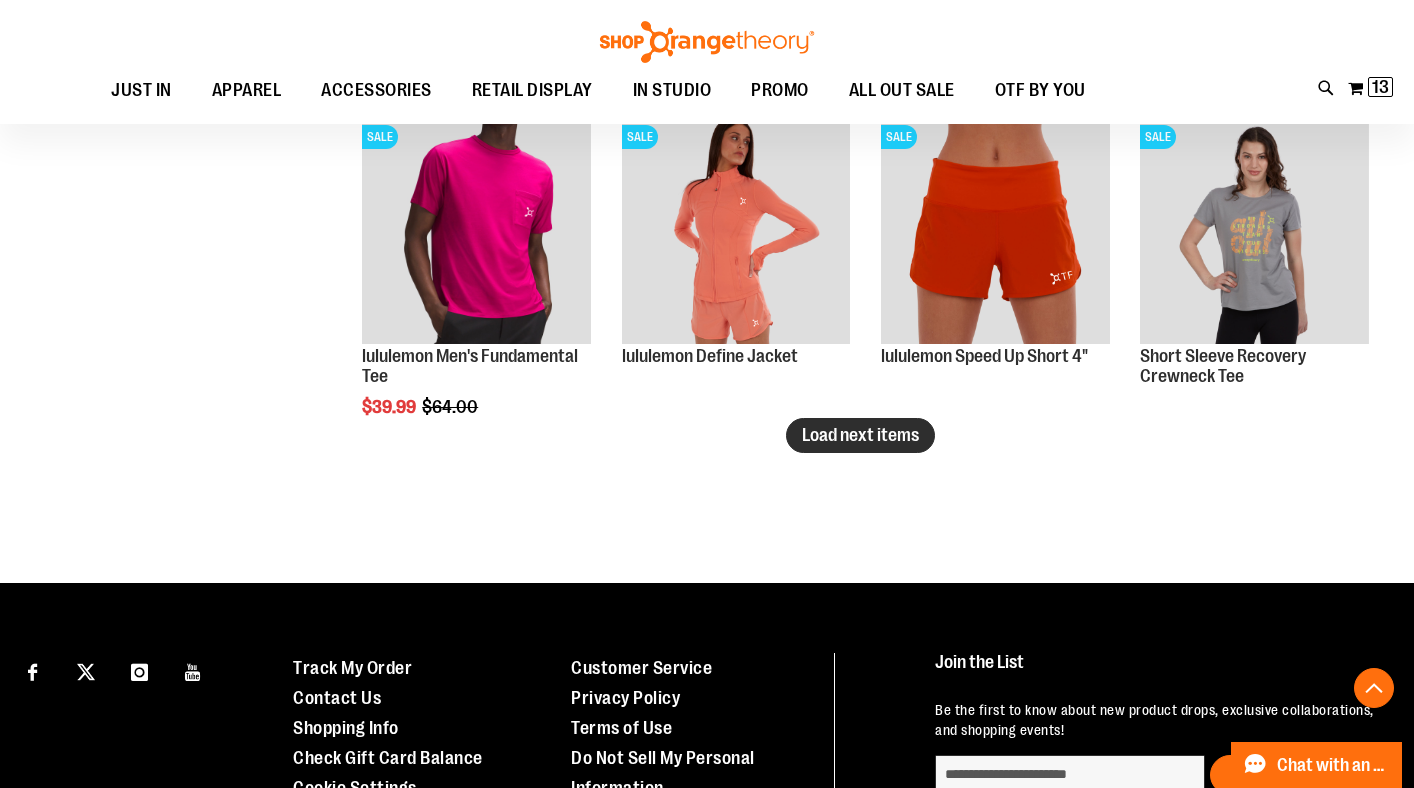 click on "Load next items" at bounding box center (860, 435) 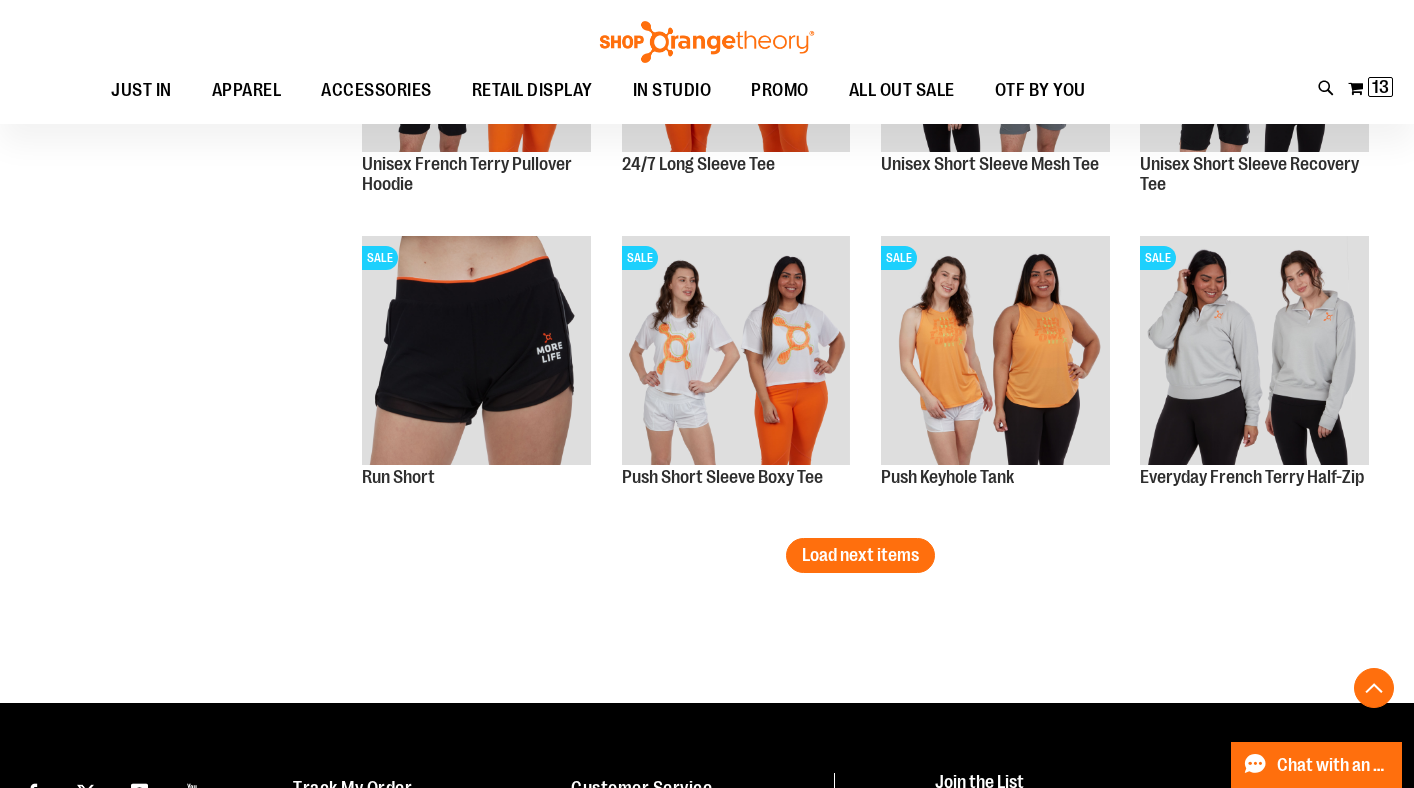 scroll, scrollTop: 9026, scrollLeft: 0, axis: vertical 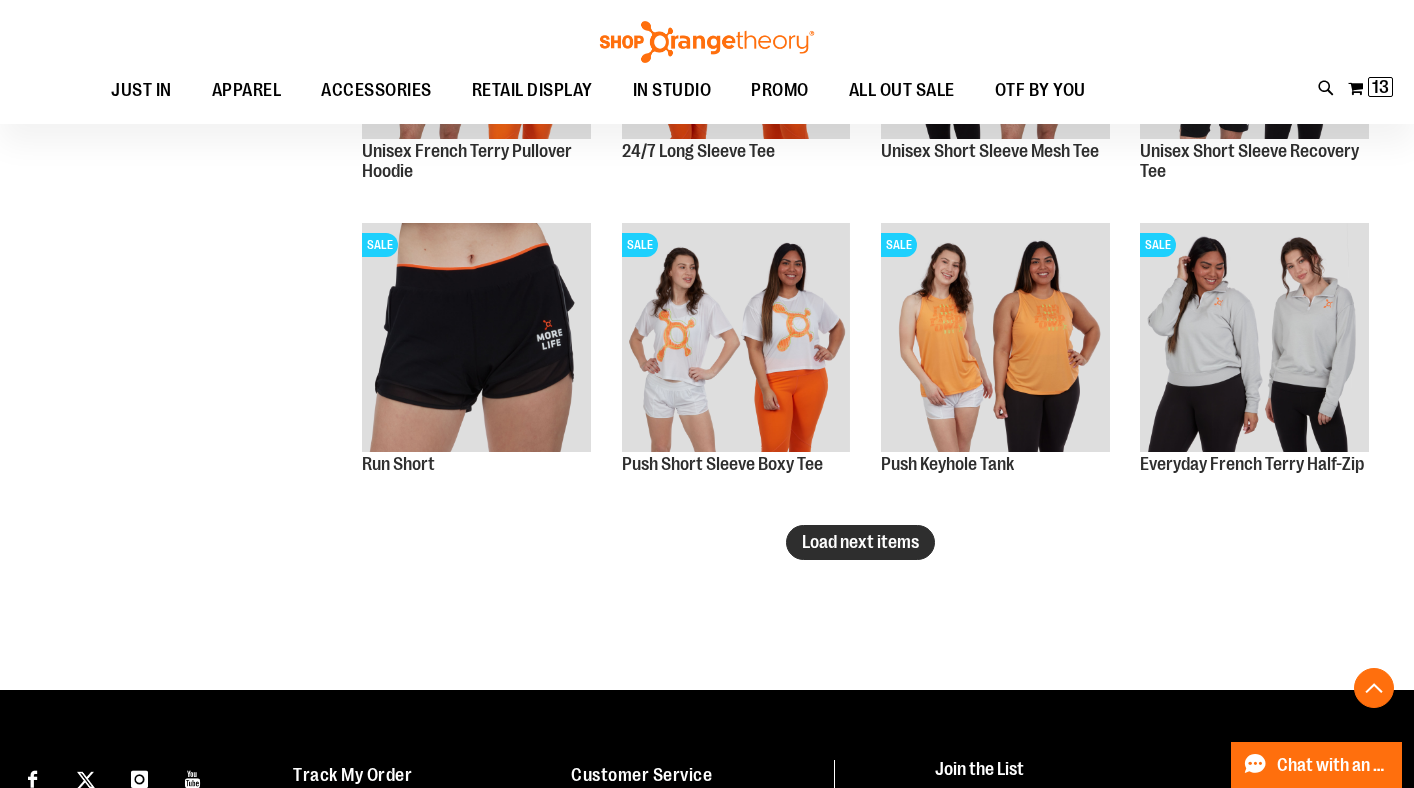 click on "Load next items" at bounding box center [860, 542] 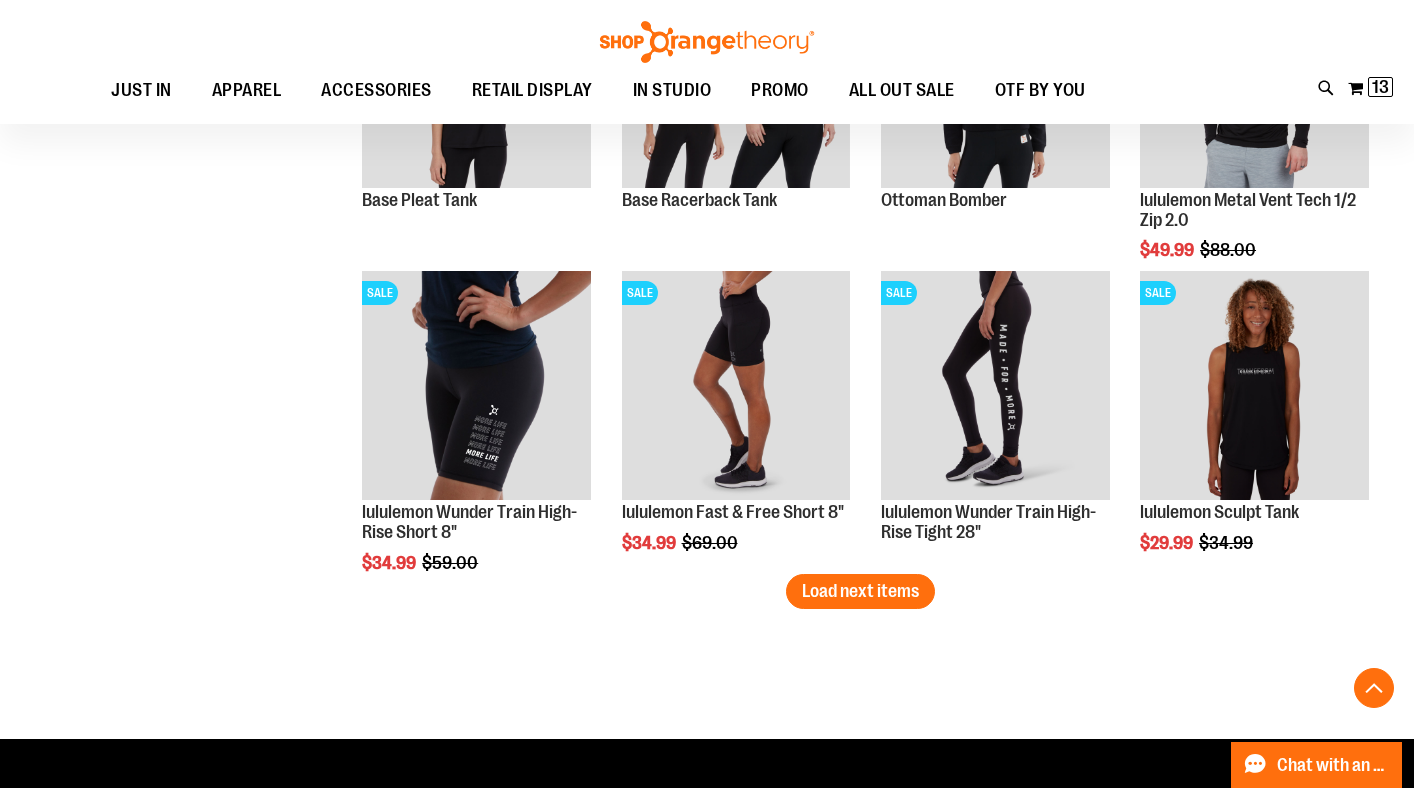 scroll, scrollTop: 9924, scrollLeft: 0, axis: vertical 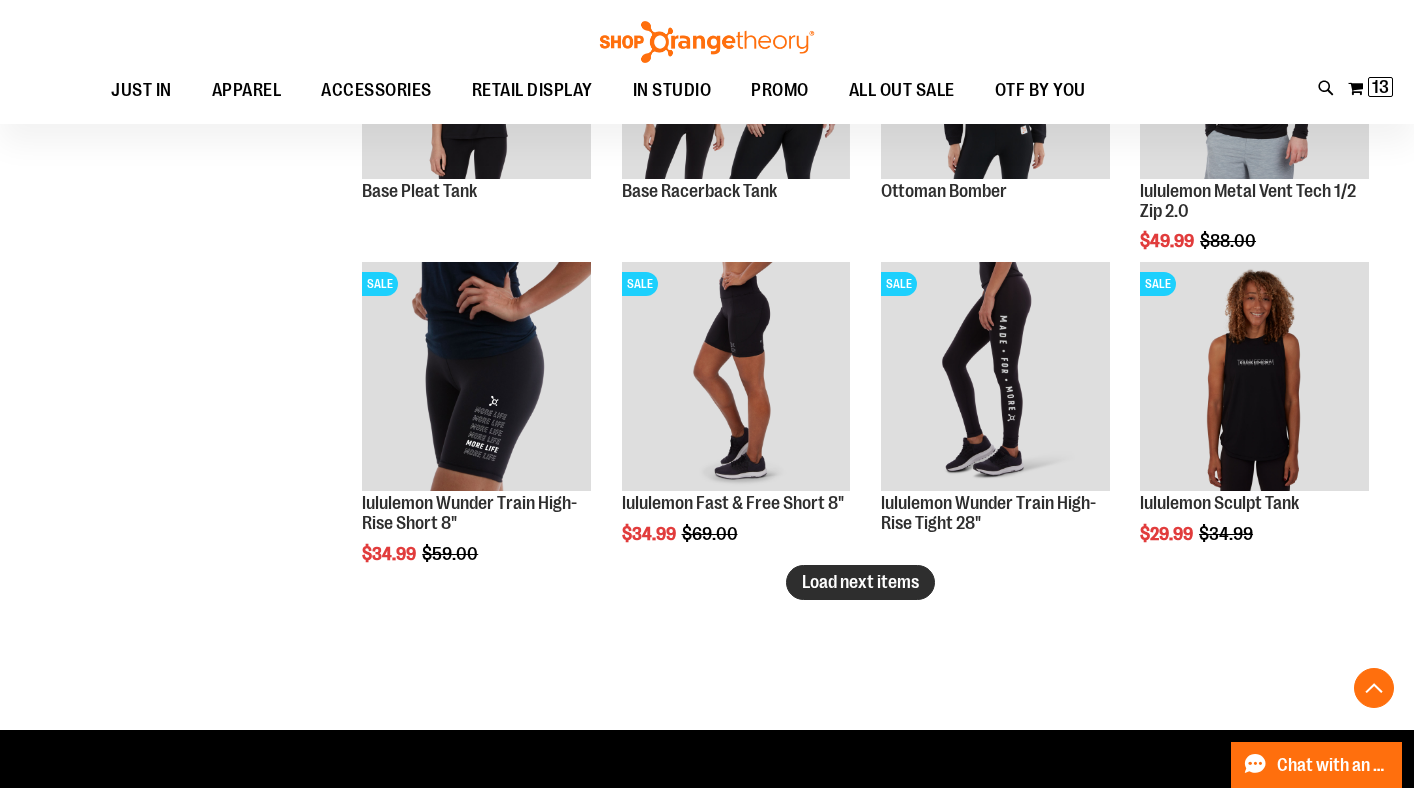 click on "Load next items" at bounding box center [860, 582] 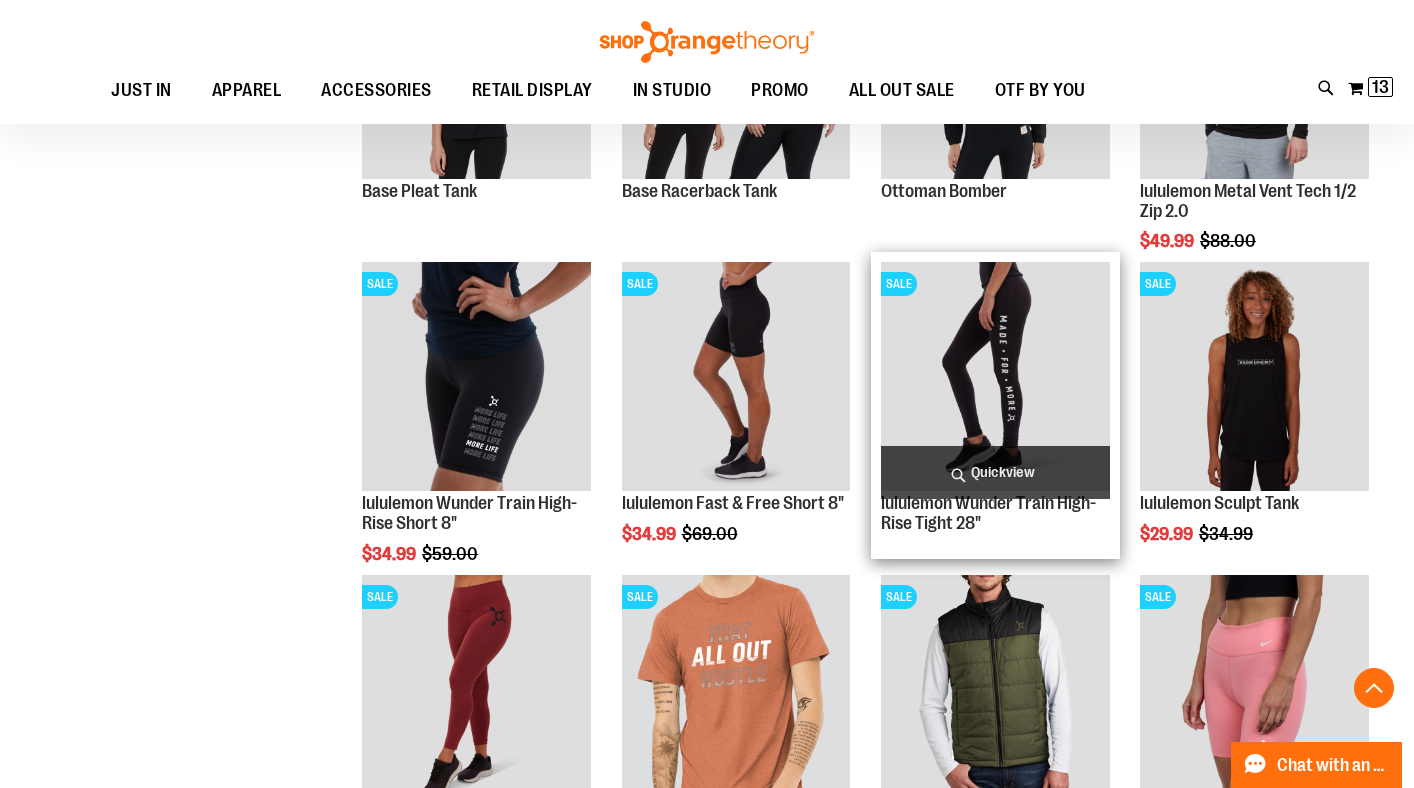 click on "Quickview" at bounding box center (995, 472) 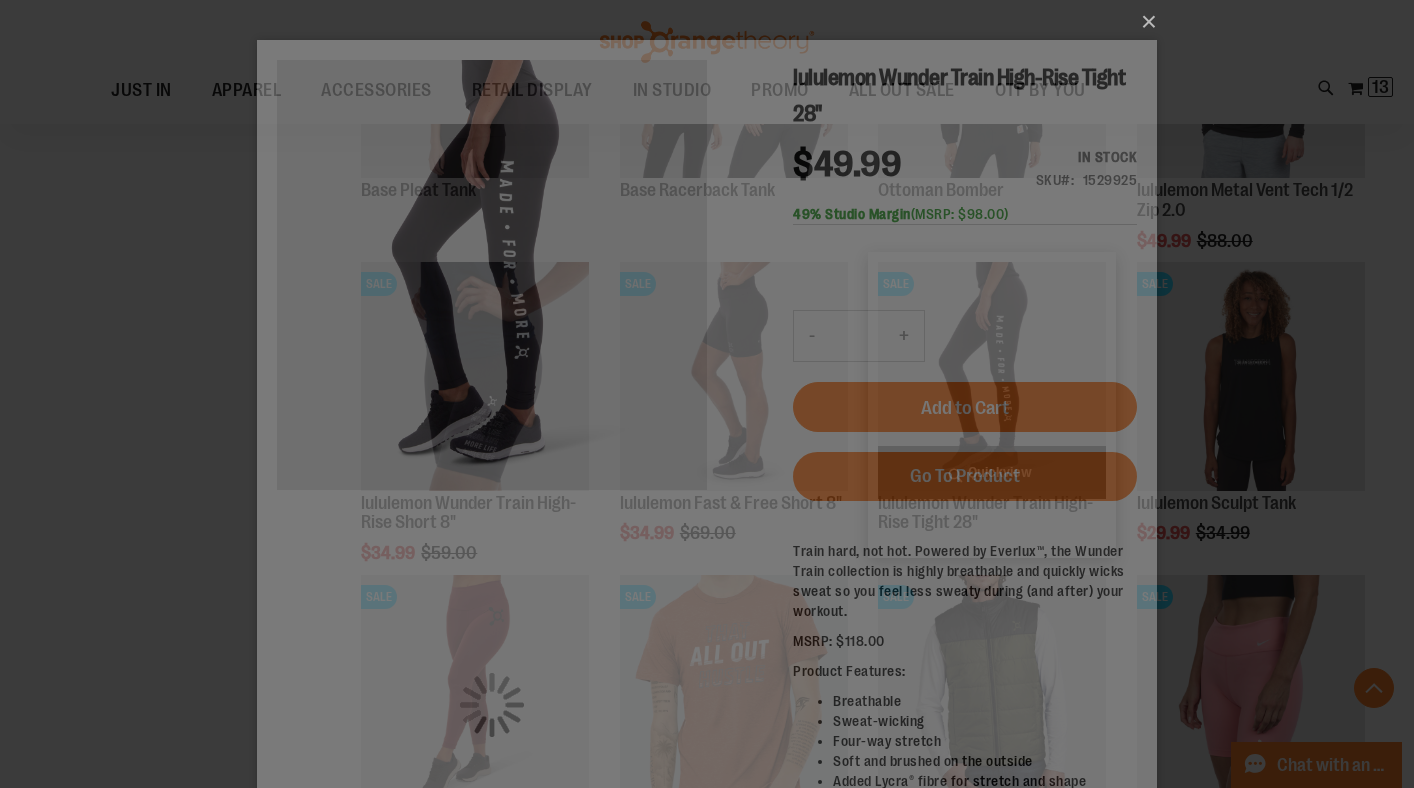 scroll, scrollTop: 0, scrollLeft: 0, axis: both 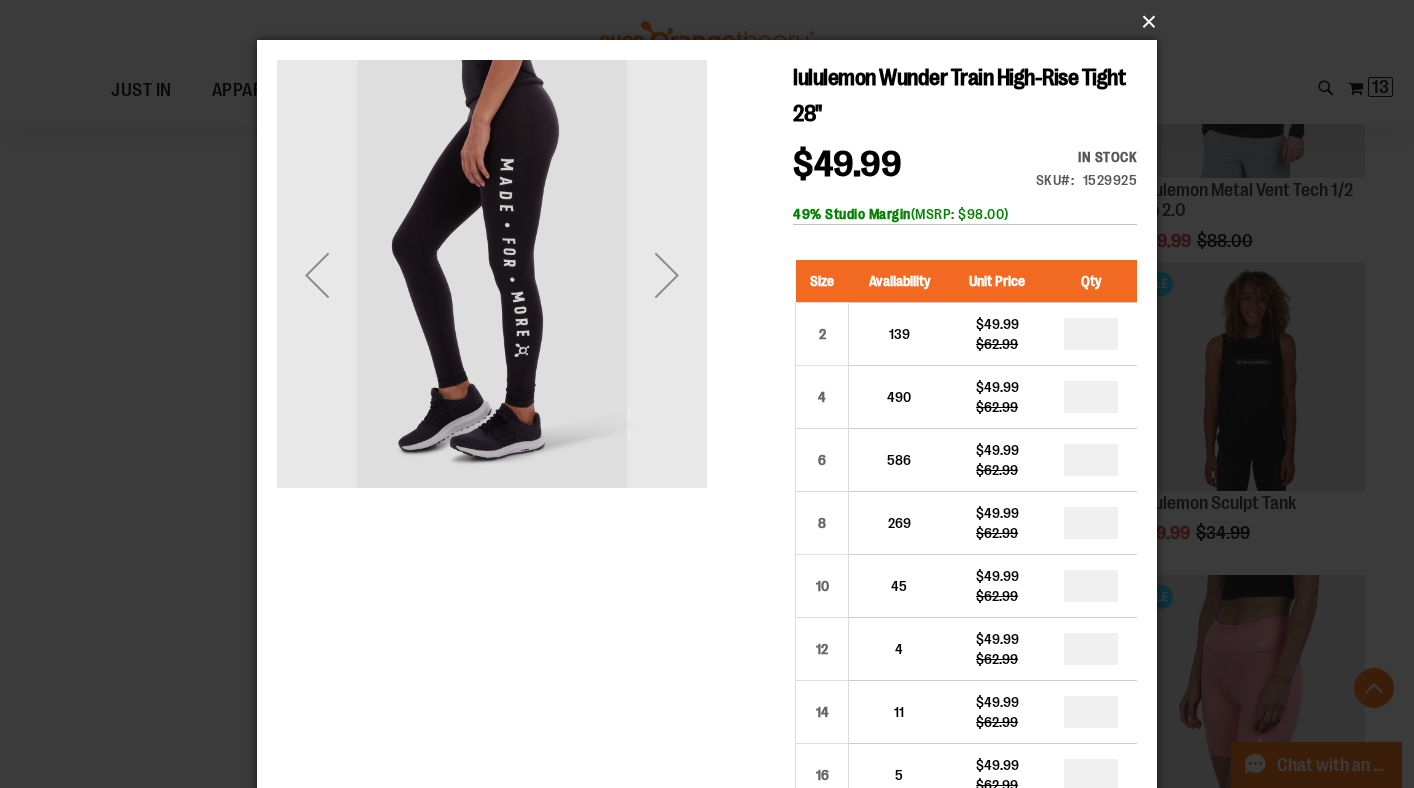 click on "×" at bounding box center [713, 22] 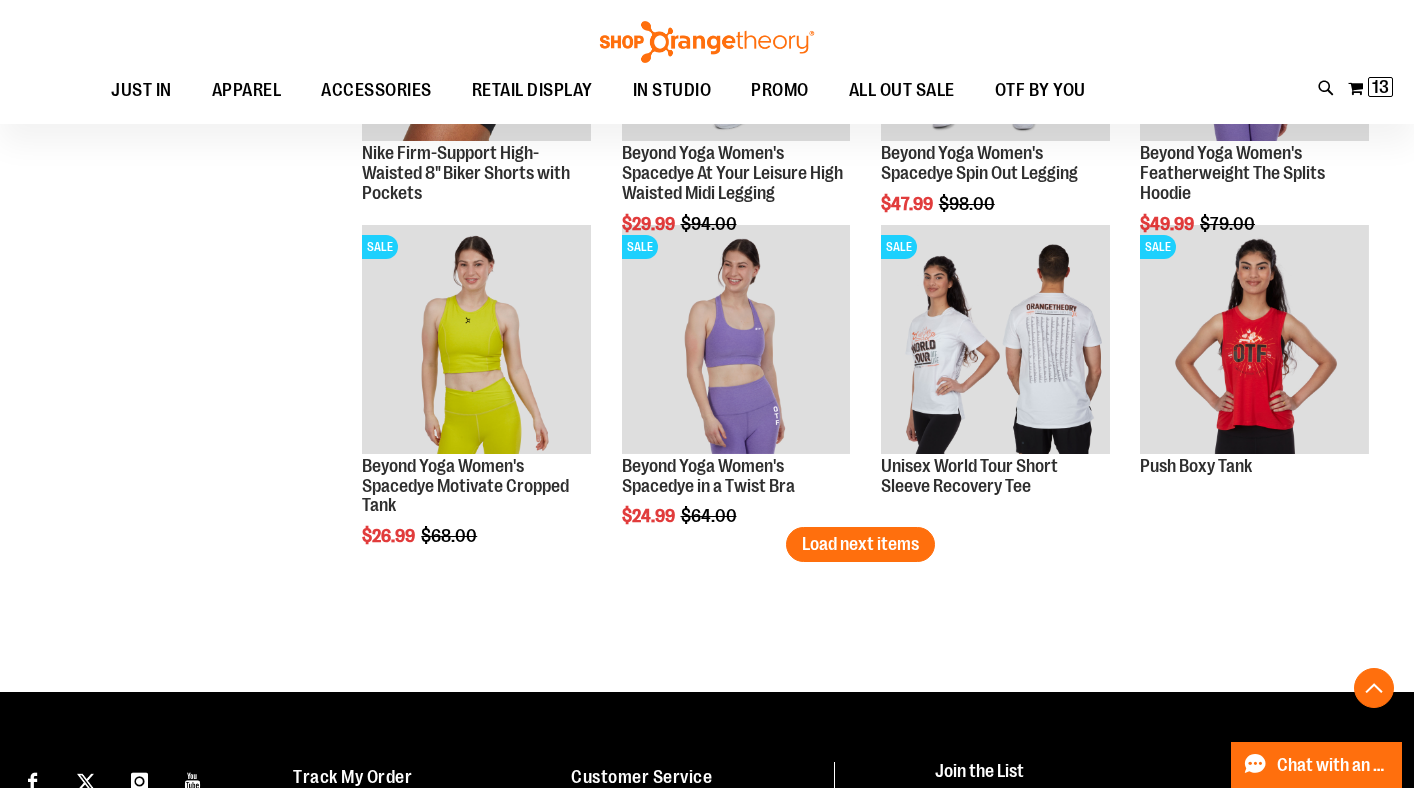 scroll, scrollTop: 10903, scrollLeft: 0, axis: vertical 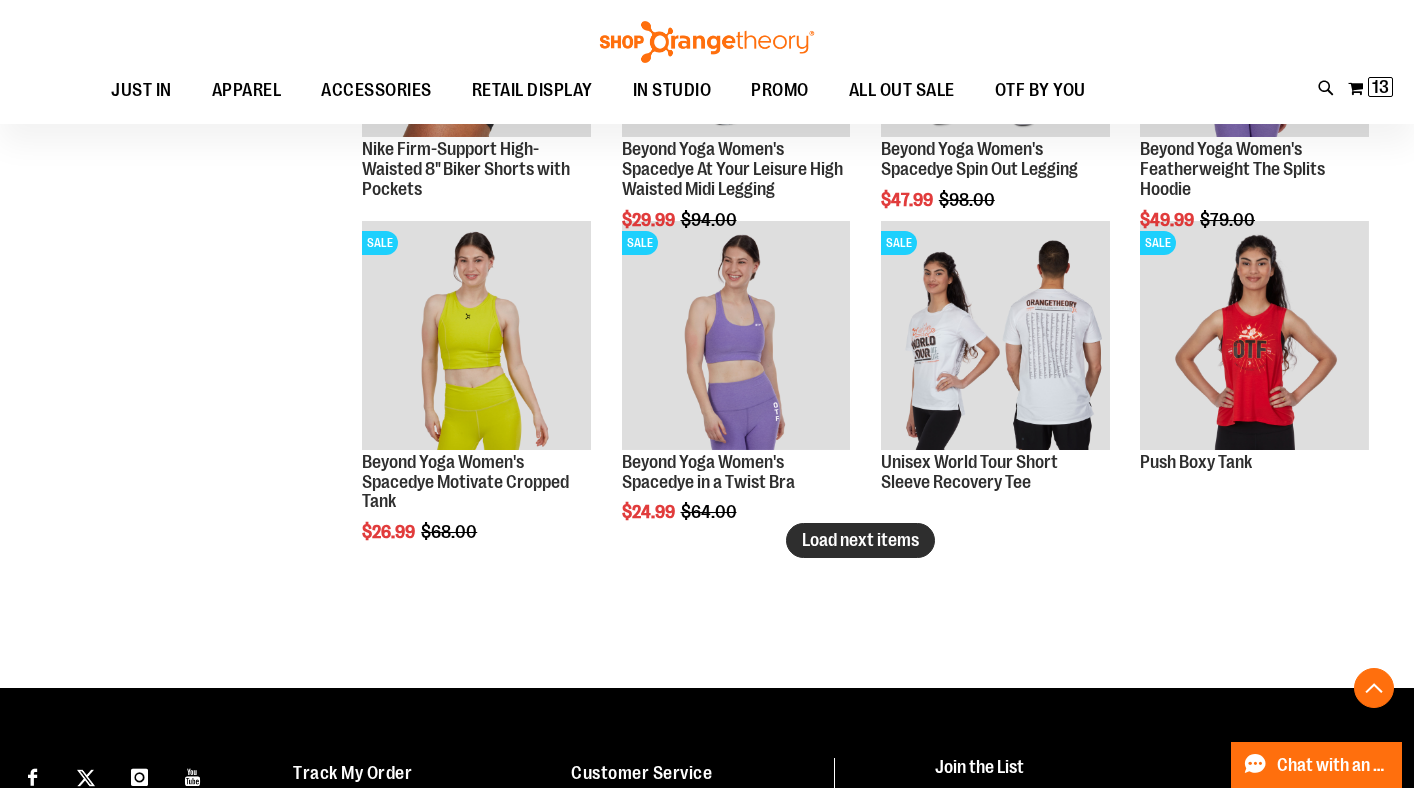 click on "Load next items" at bounding box center (860, 540) 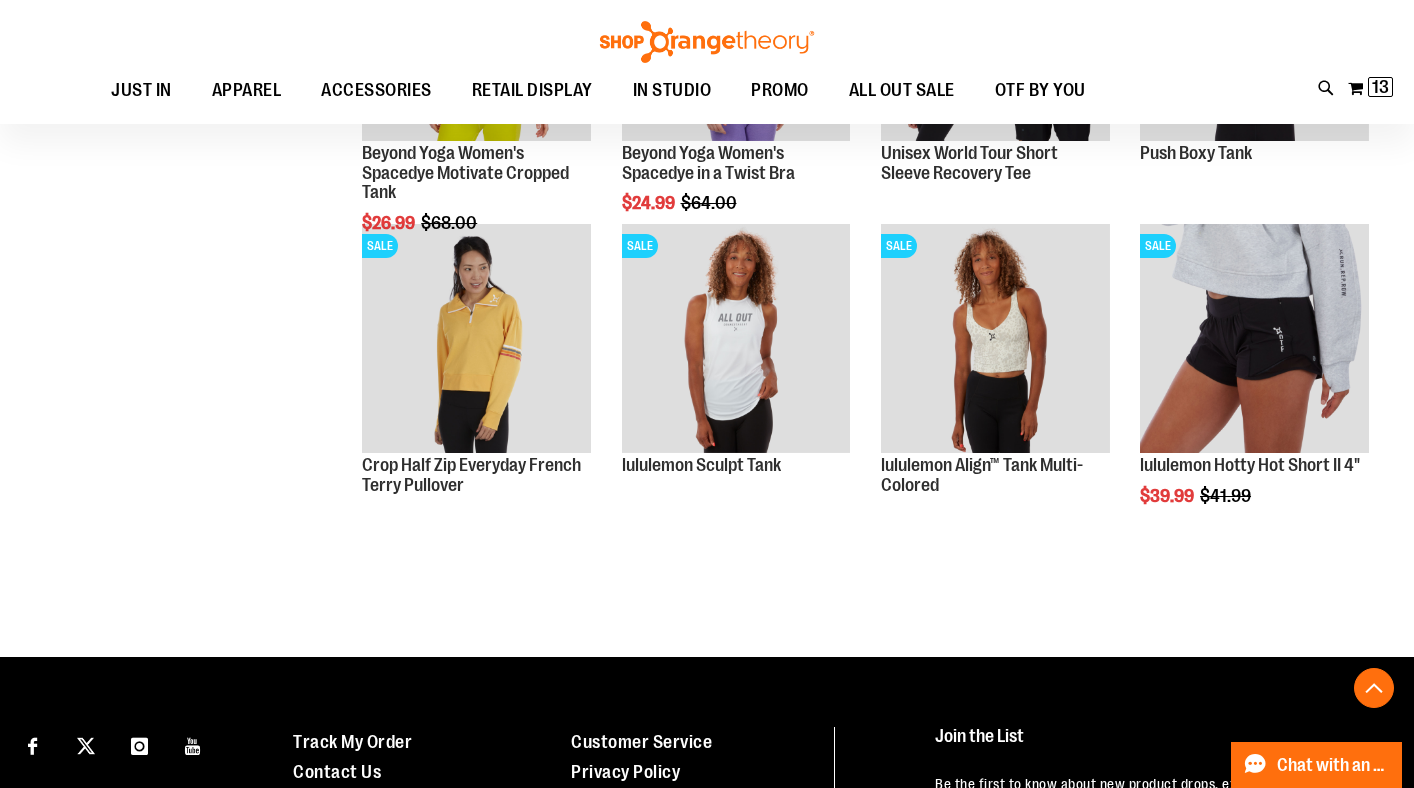 scroll, scrollTop: 11183, scrollLeft: 0, axis: vertical 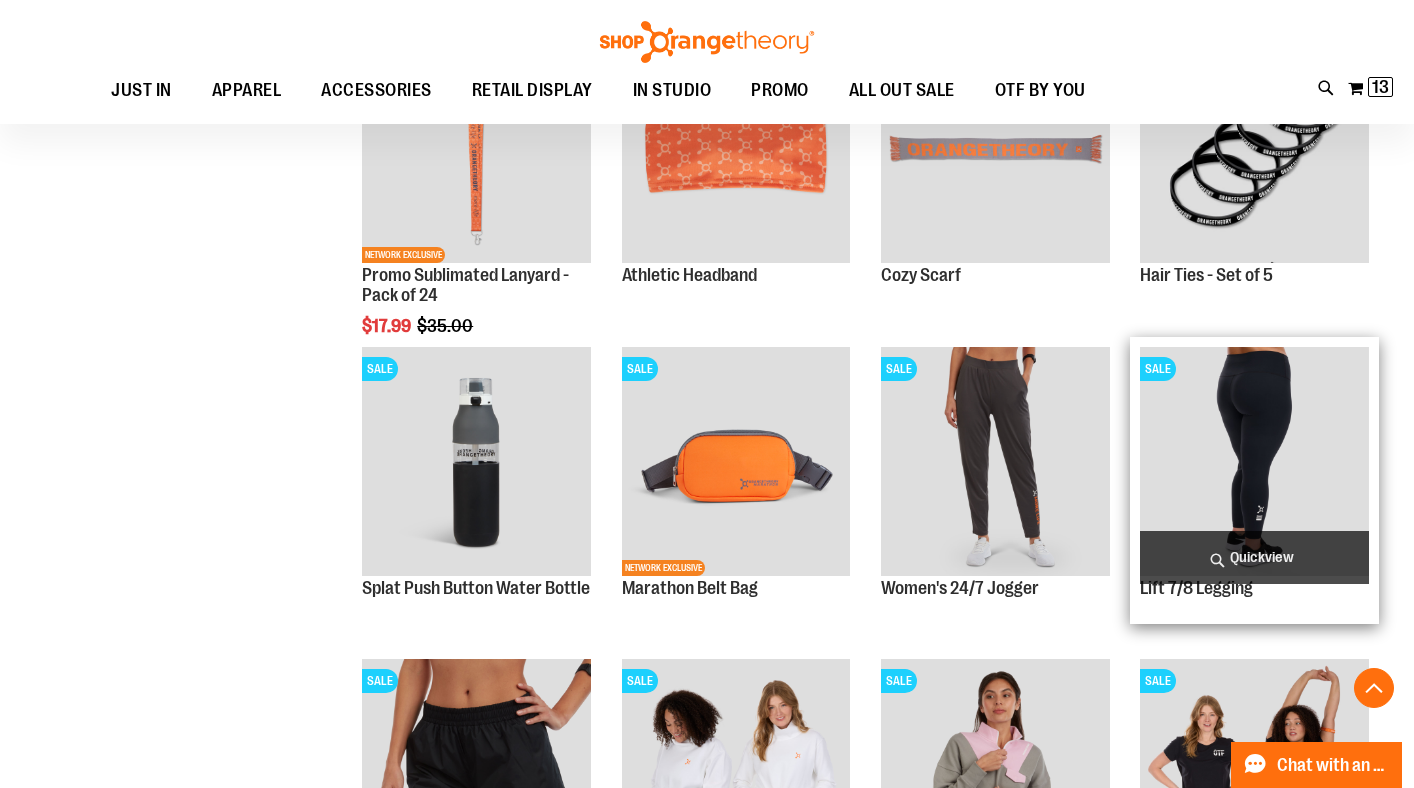 click on "Quickview" at bounding box center (1254, 557) 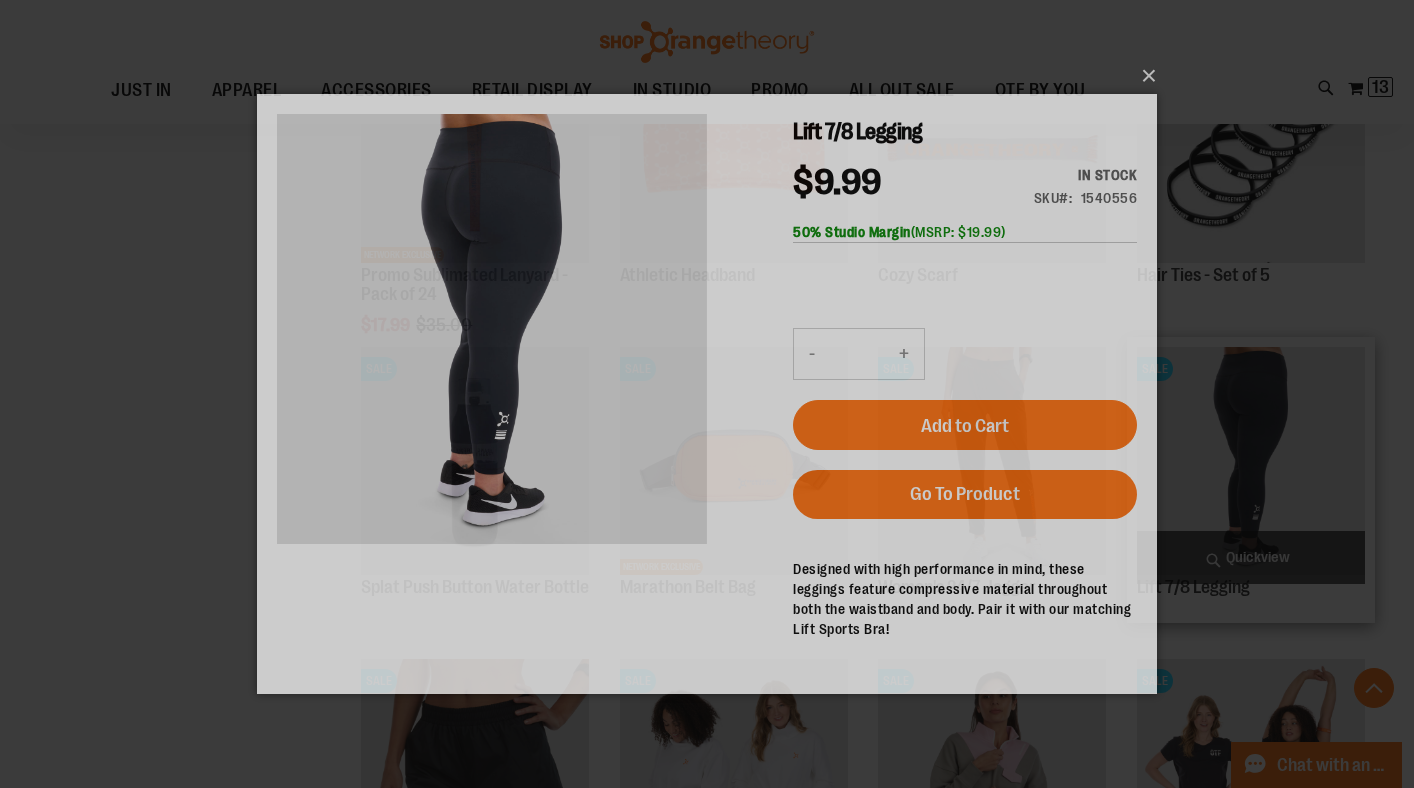 scroll, scrollTop: 0, scrollLeft: 0, axis: both 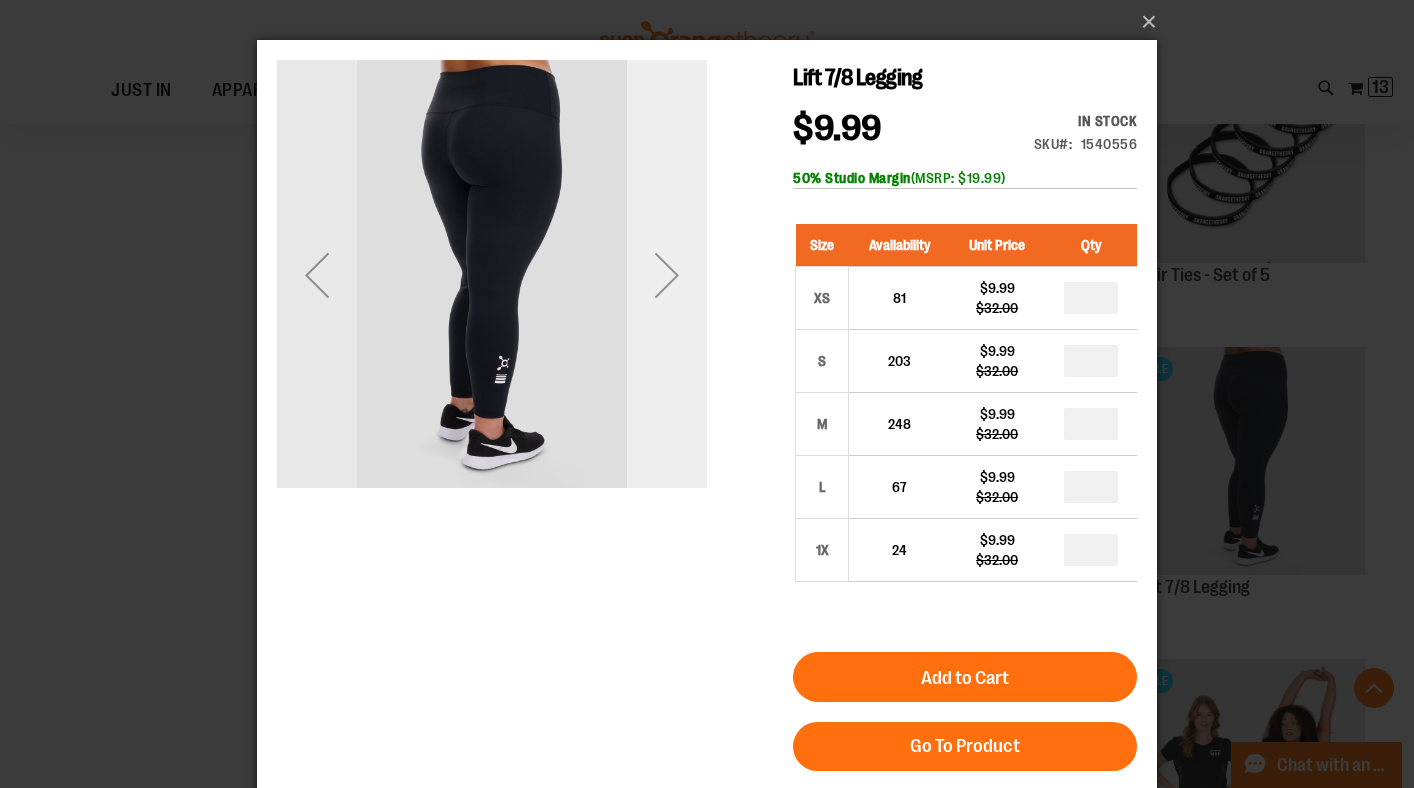 click at bounding box center [667, 275] 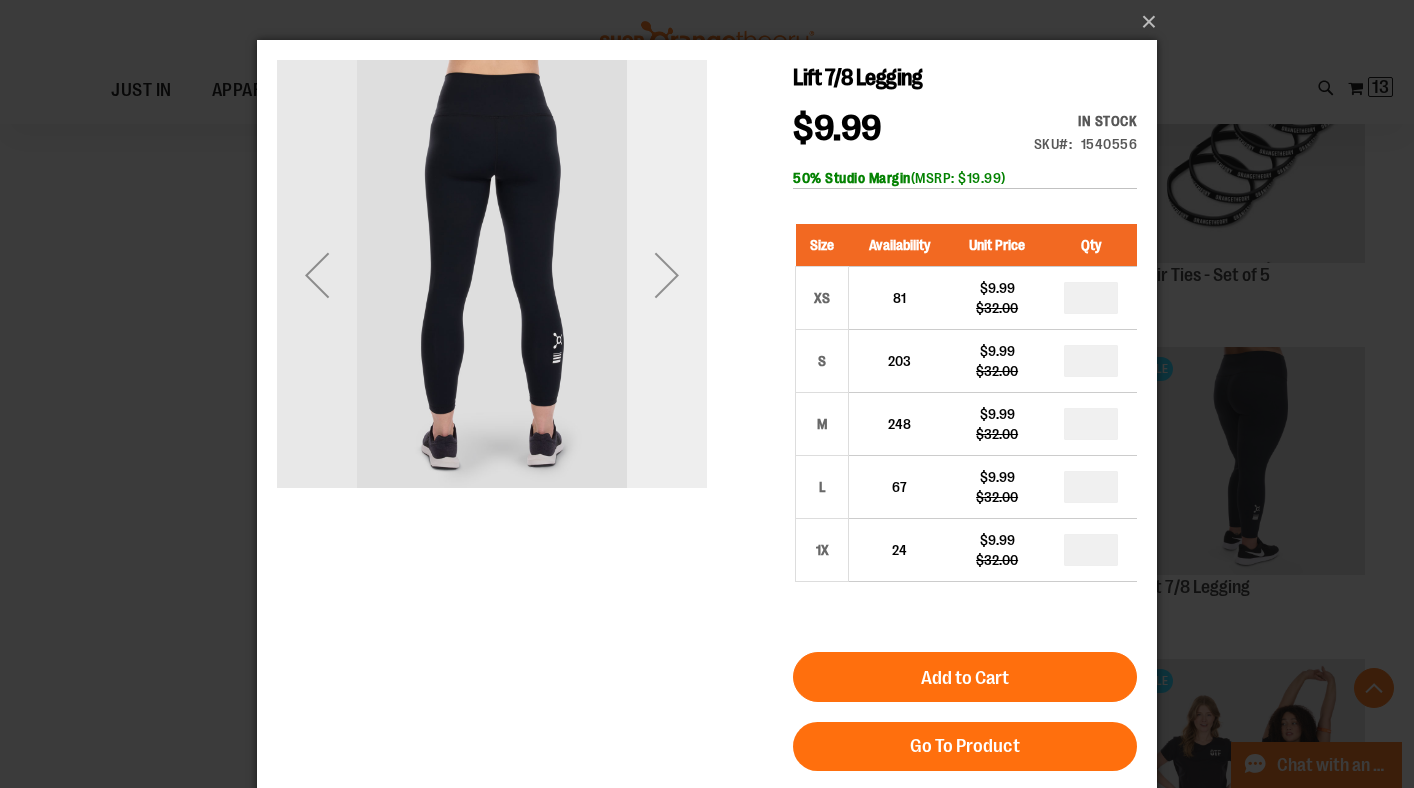 click at bounding box center [667, 275] 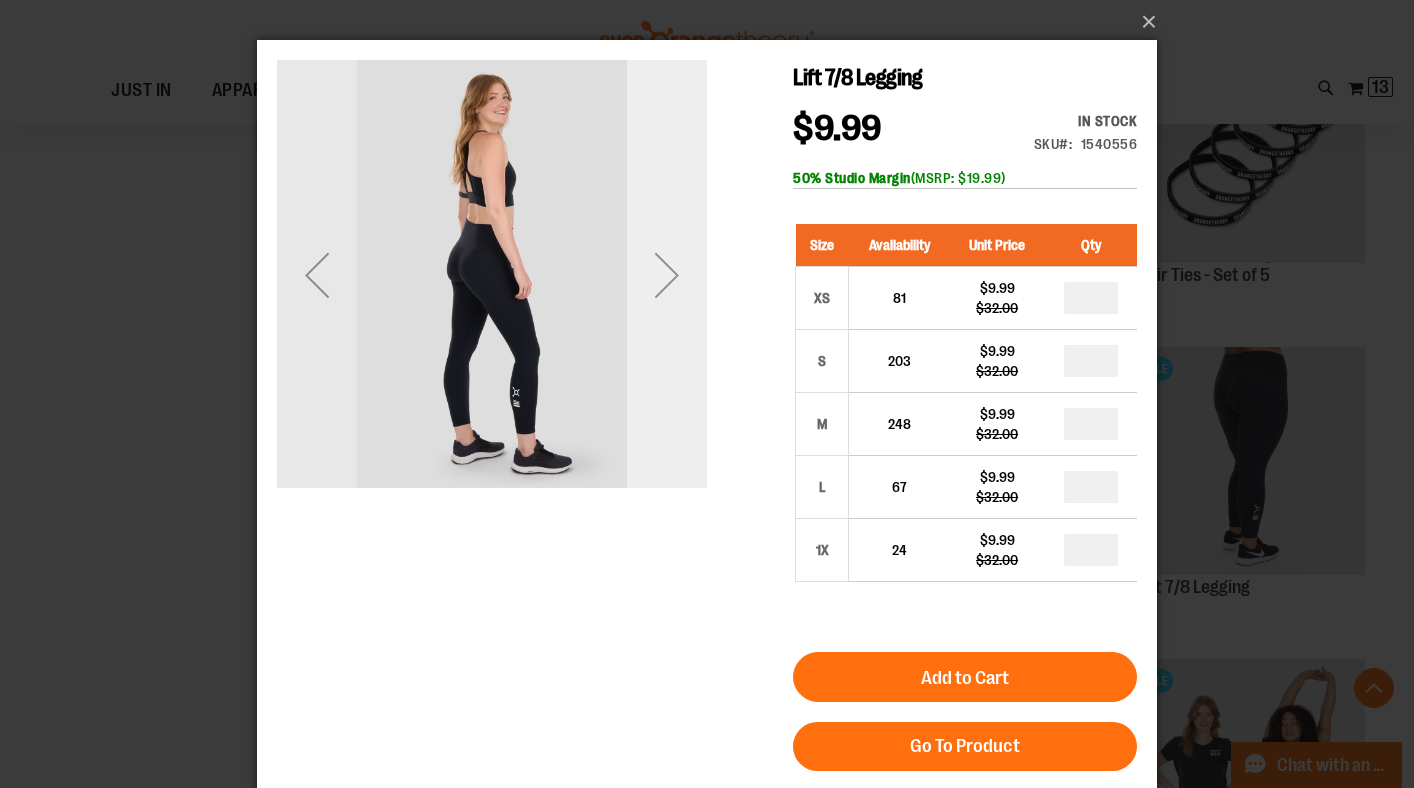 click at bounding box center [667, 275] 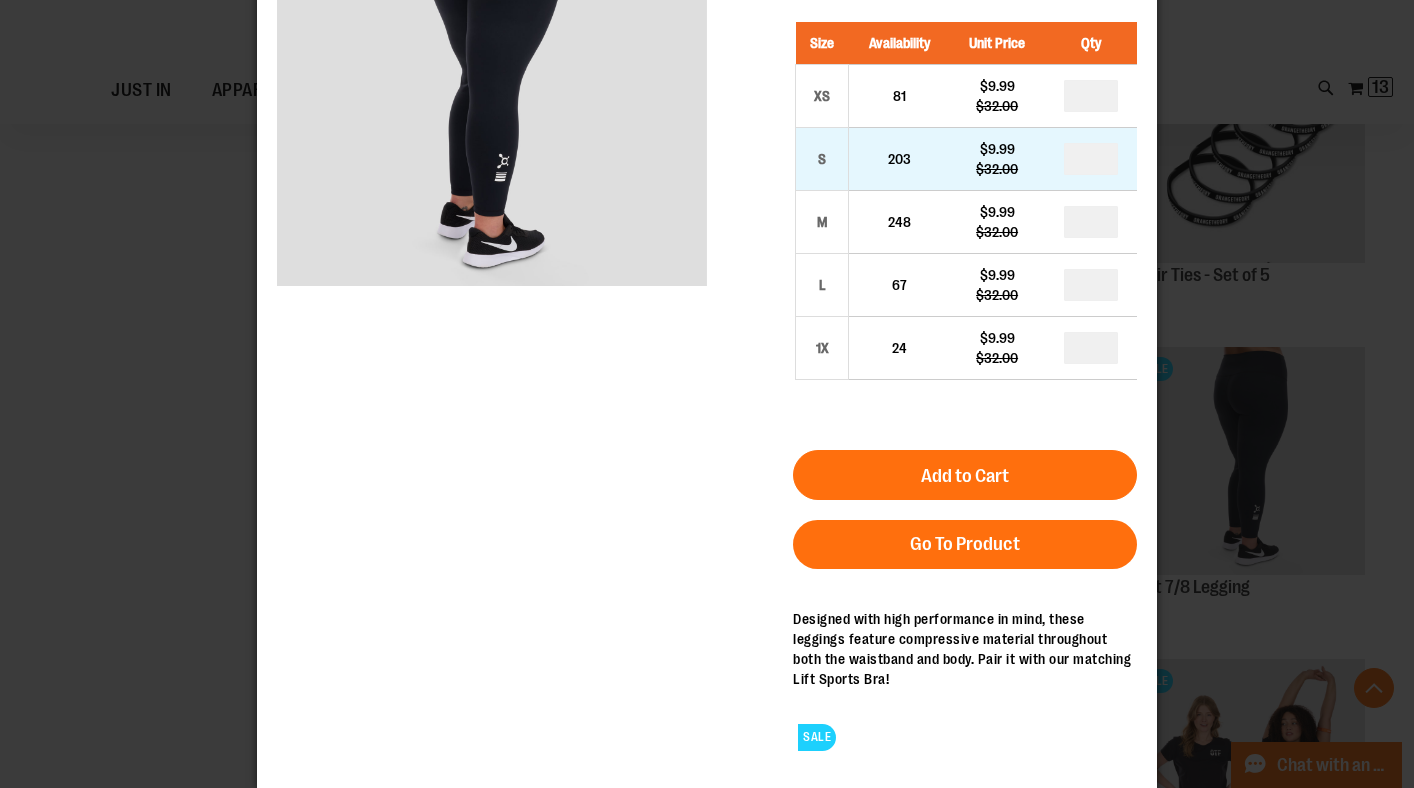 scroll, scrollTop: 0, scrollLeft: 0, axis: both 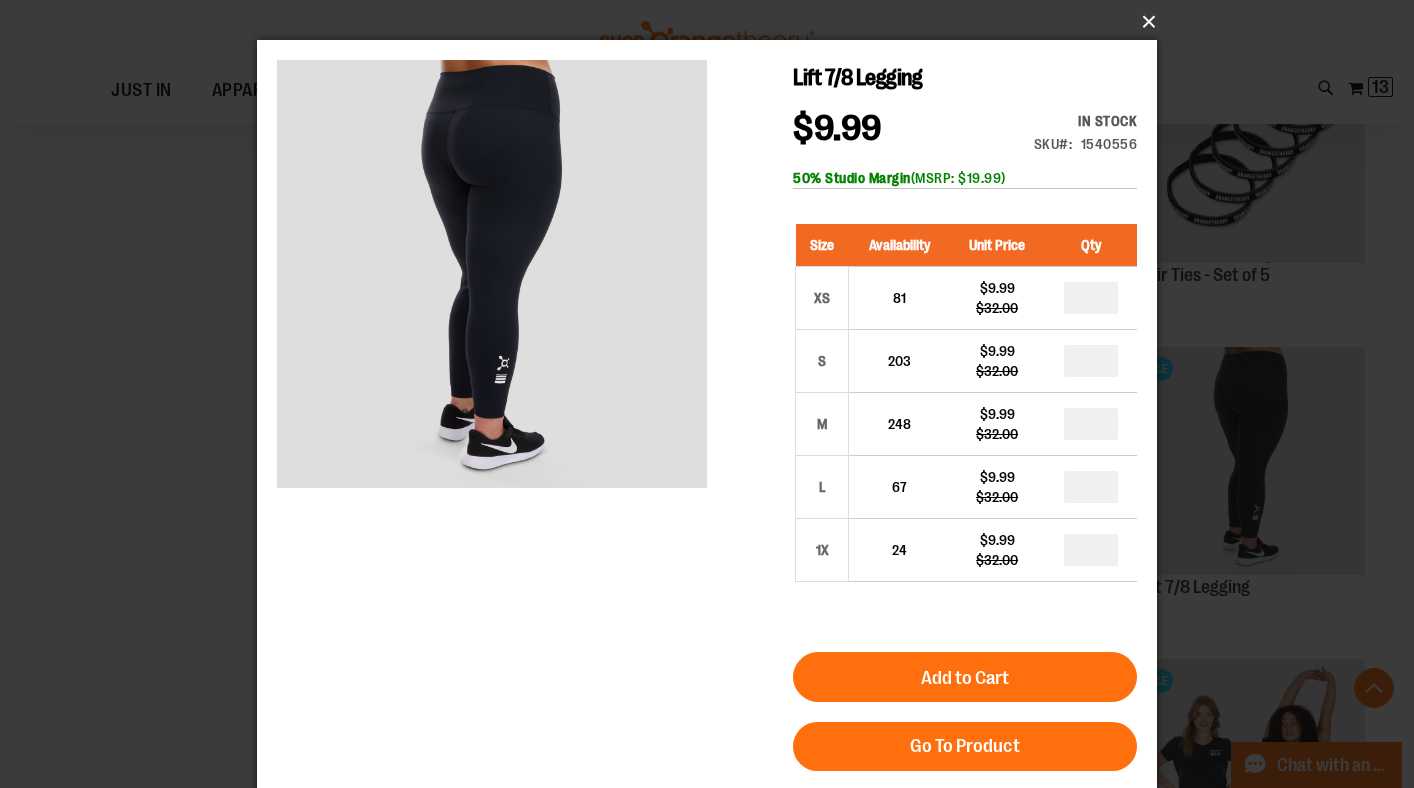 click on "×" at bounding box center [713, 22] 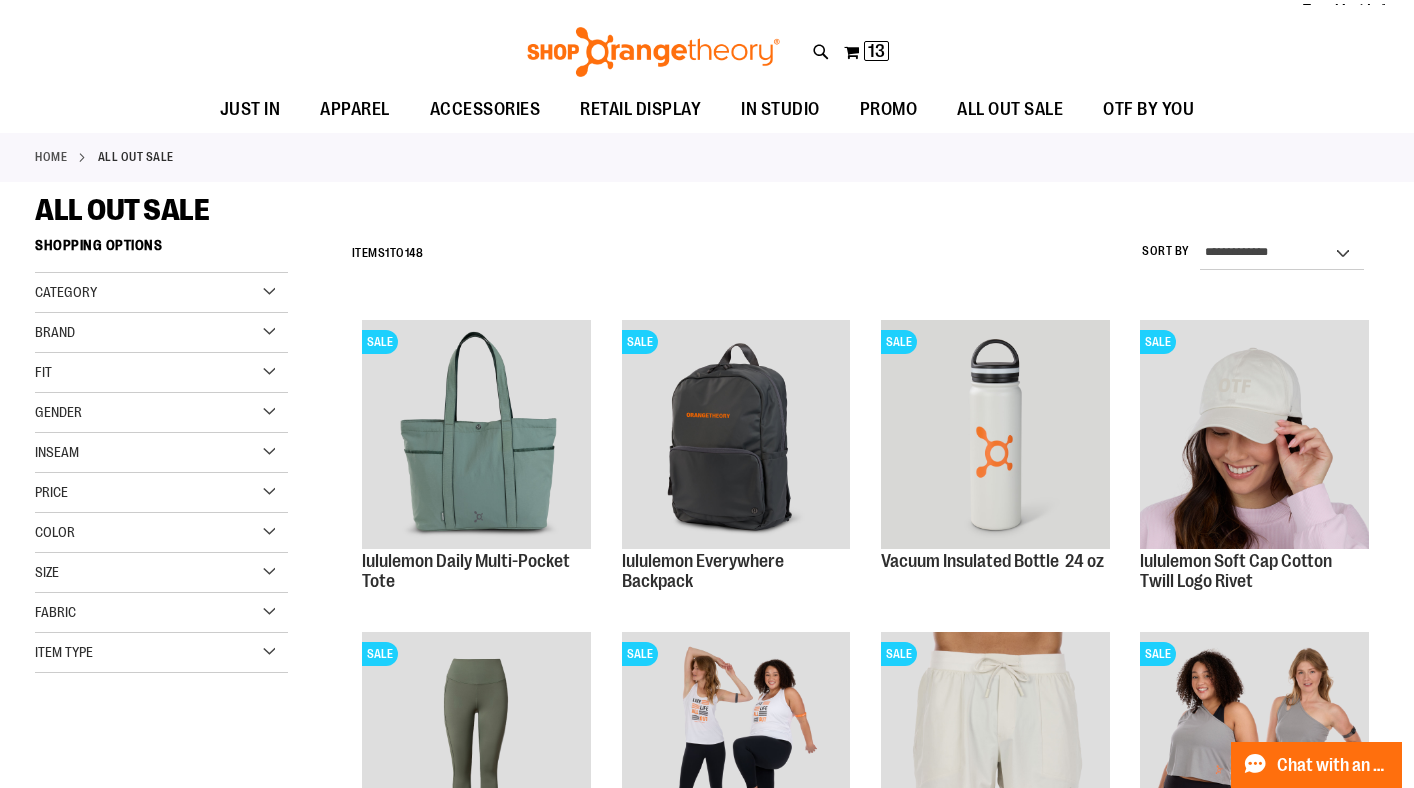 scroll, scrollTop: 0, scrollLeft: 0, axis: both 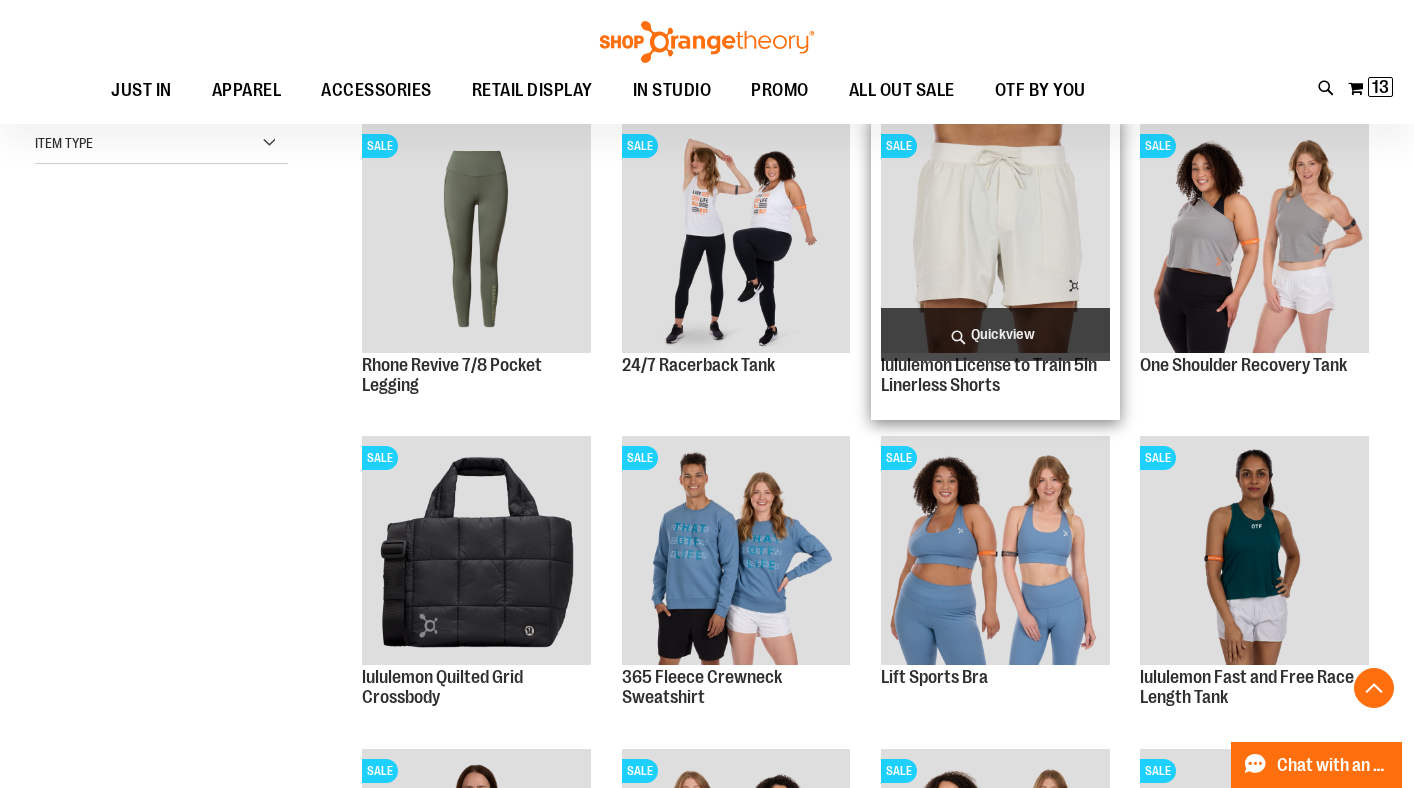 click on "Quickview" at bounding box center [995, 334] 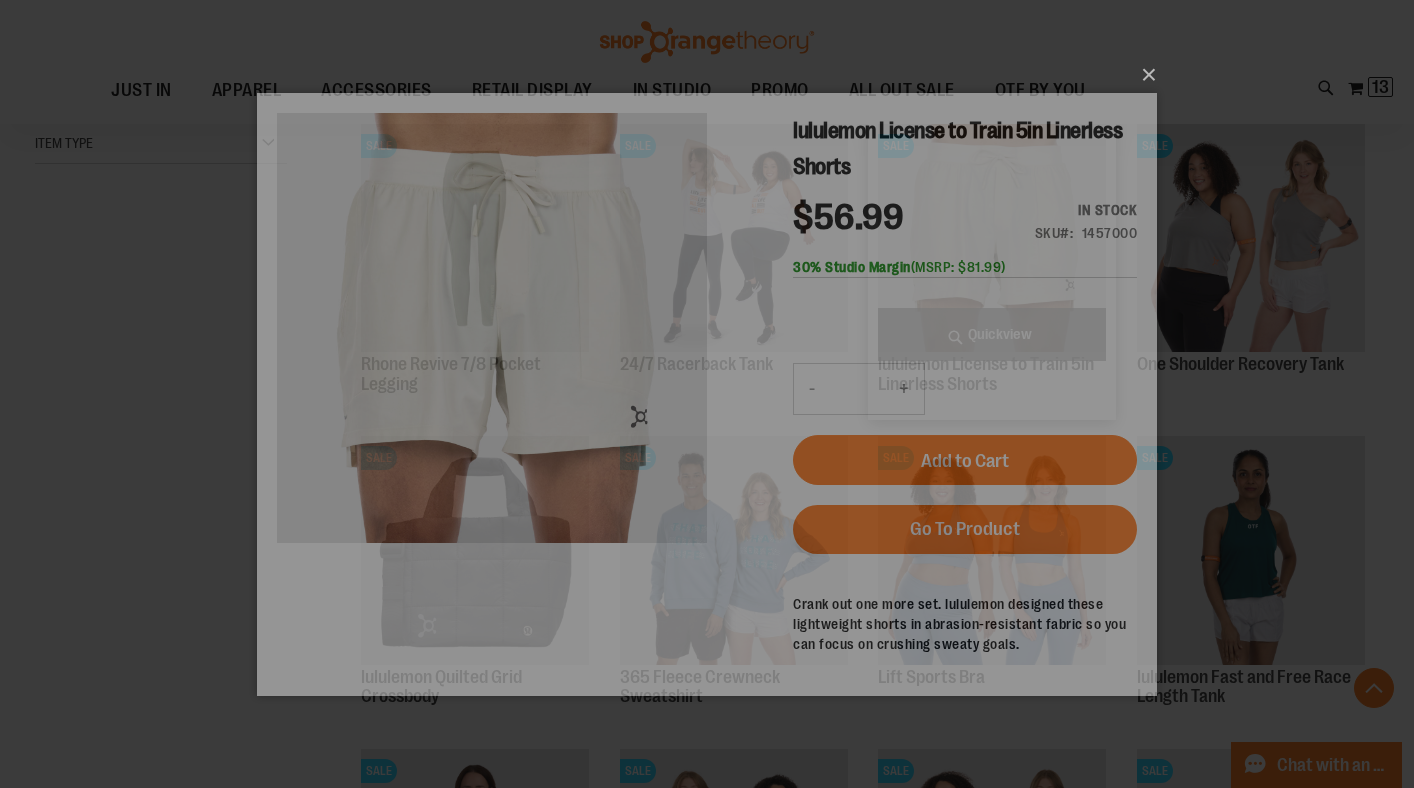 scroll, scrollTop: 0, scrollLeft: 0, axis: both 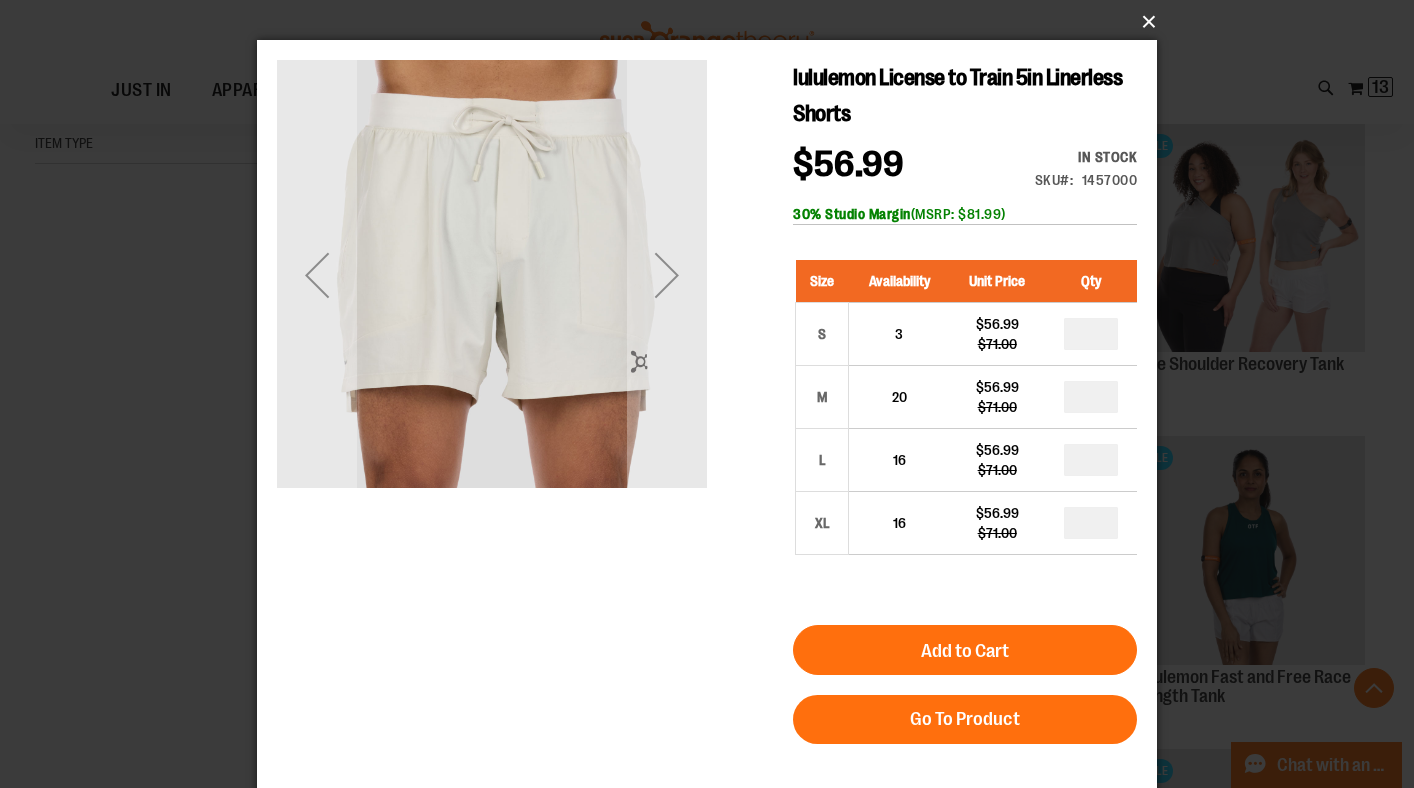 click on "×" at bounding box center (713, 22) 